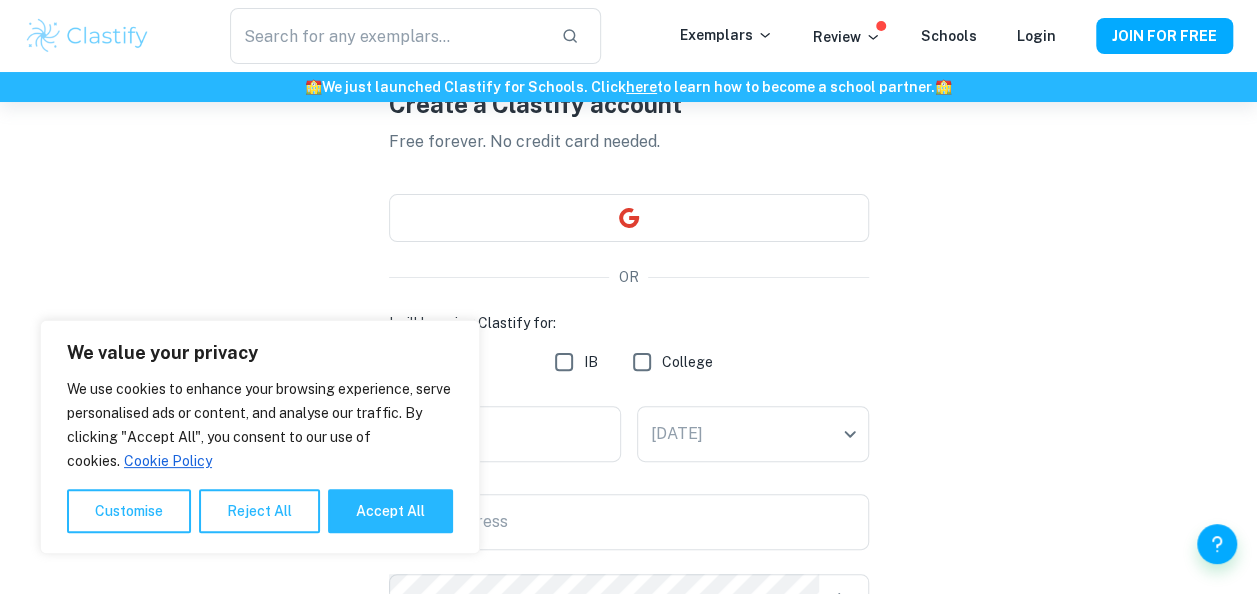 scroll, scrollTop: 112, scrollLeft: 0, axis: vertical 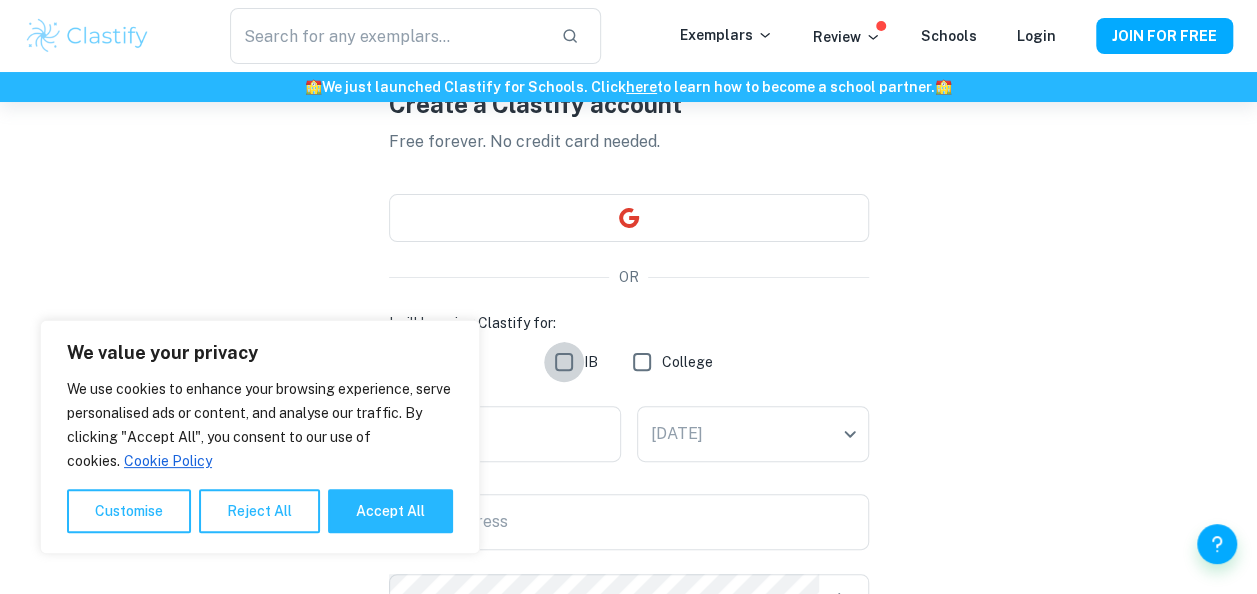 click on "IB" at bounding box center (564, 362) 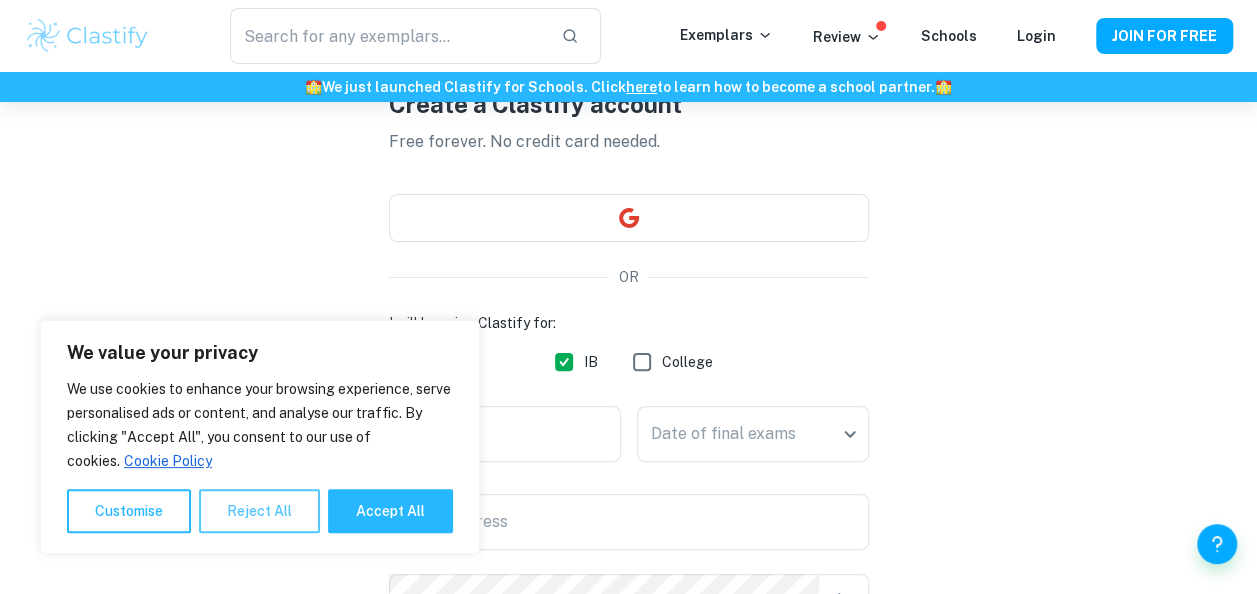click on "Reject All" at bounding box center [259, 511] 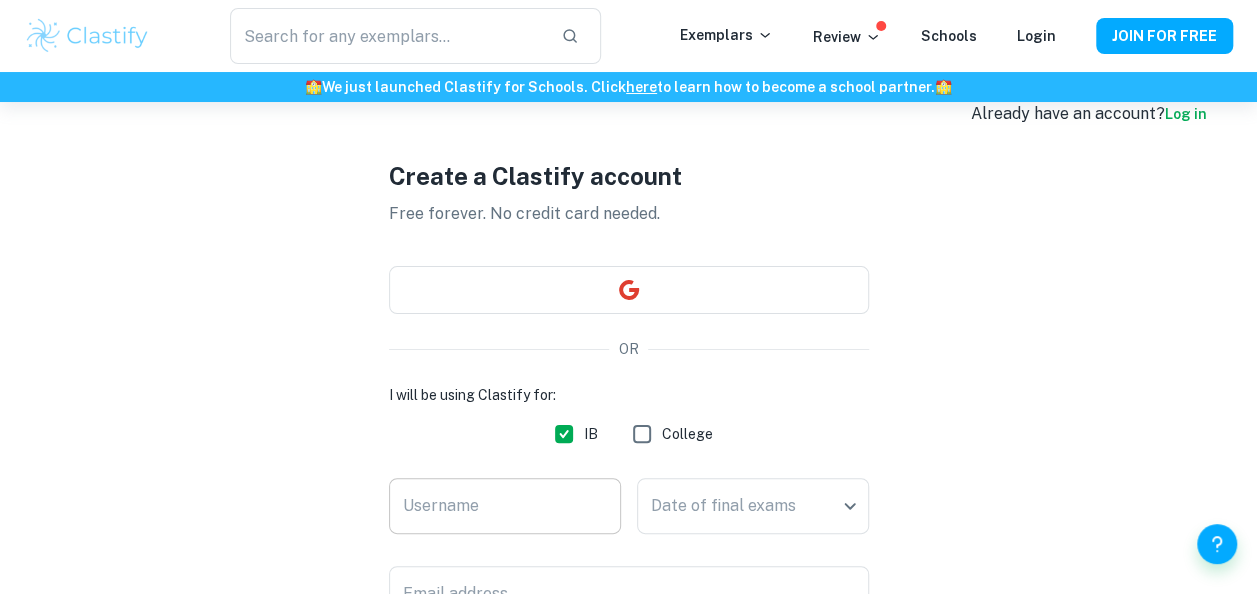 scroll, scrollTop: 42, scrollLeft: 0, axis: vertical 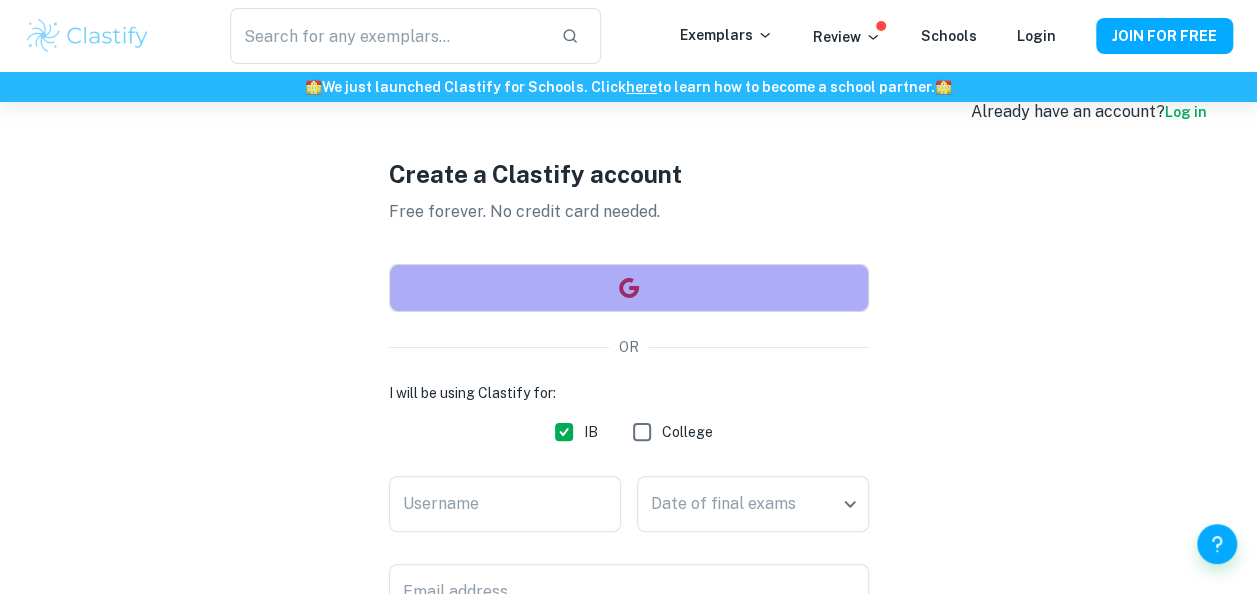 click at bounding box center (629, 288) 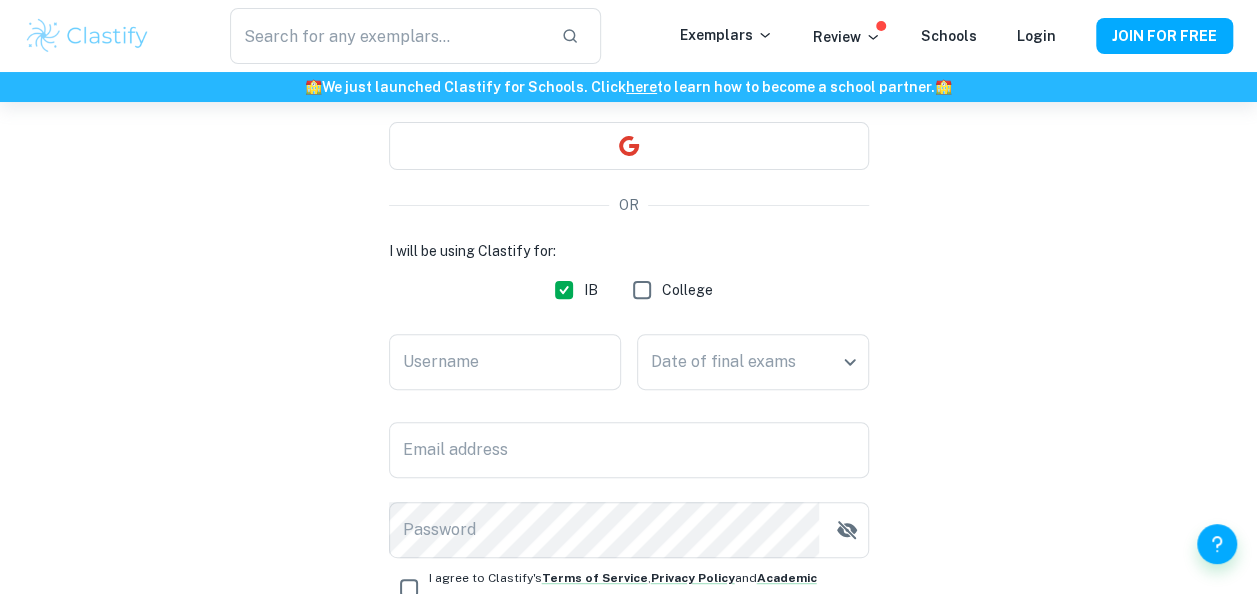 scroll, scrollTop: 237, scrollLeft: 0, axis: vertical 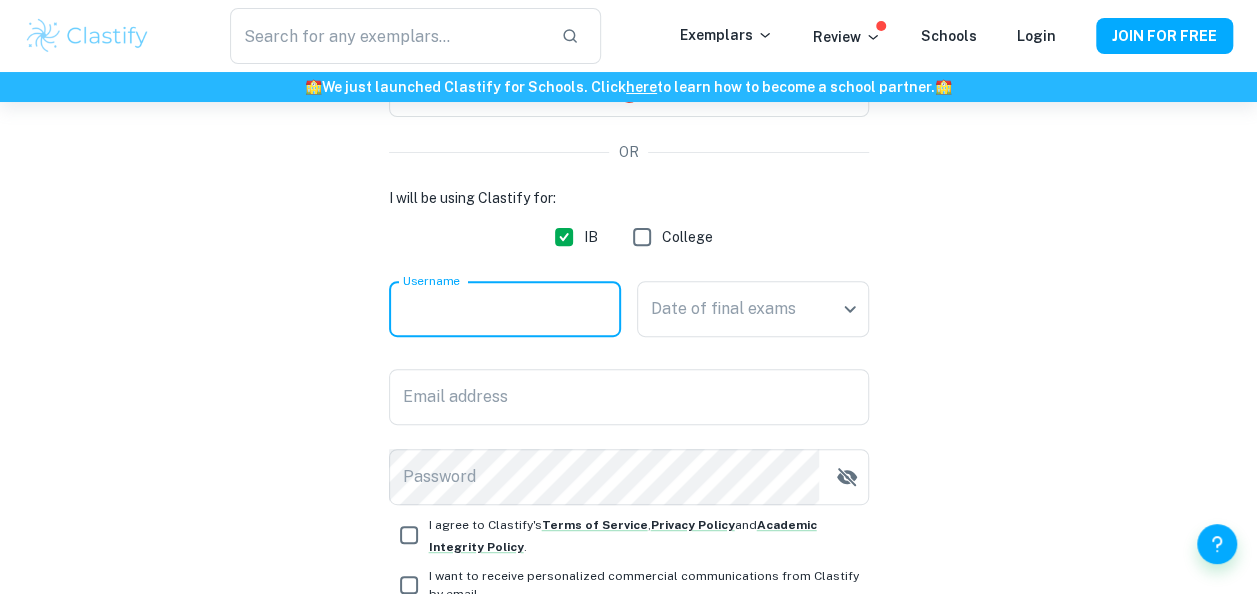 click on "Username" at bounding box center (505, 309) 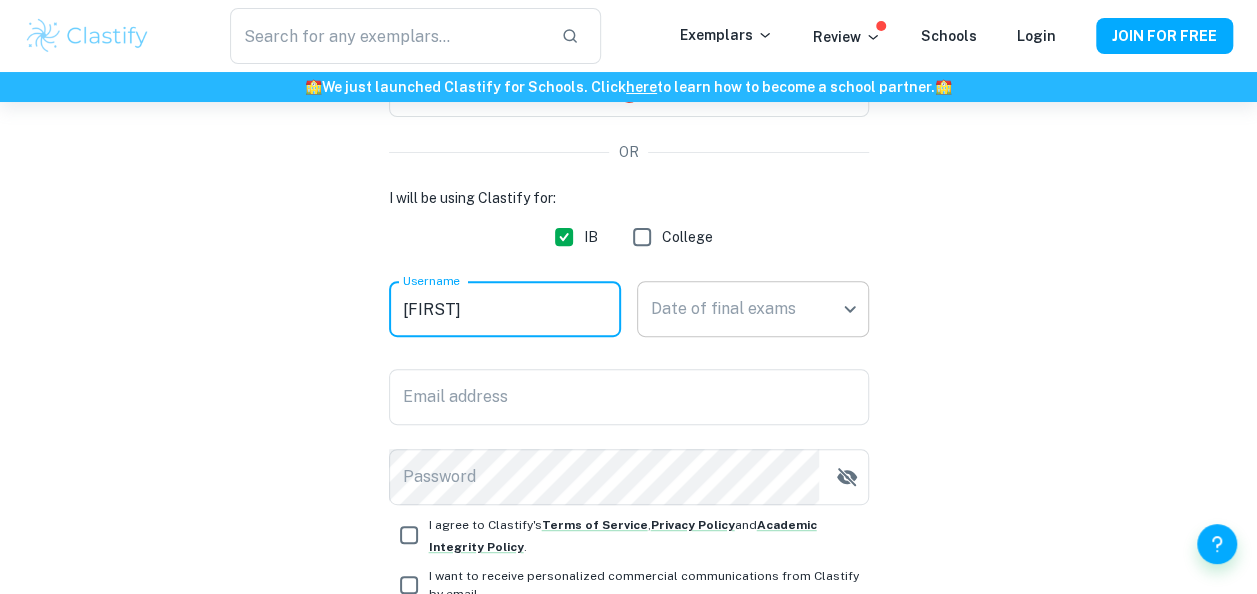 type on "Merin" 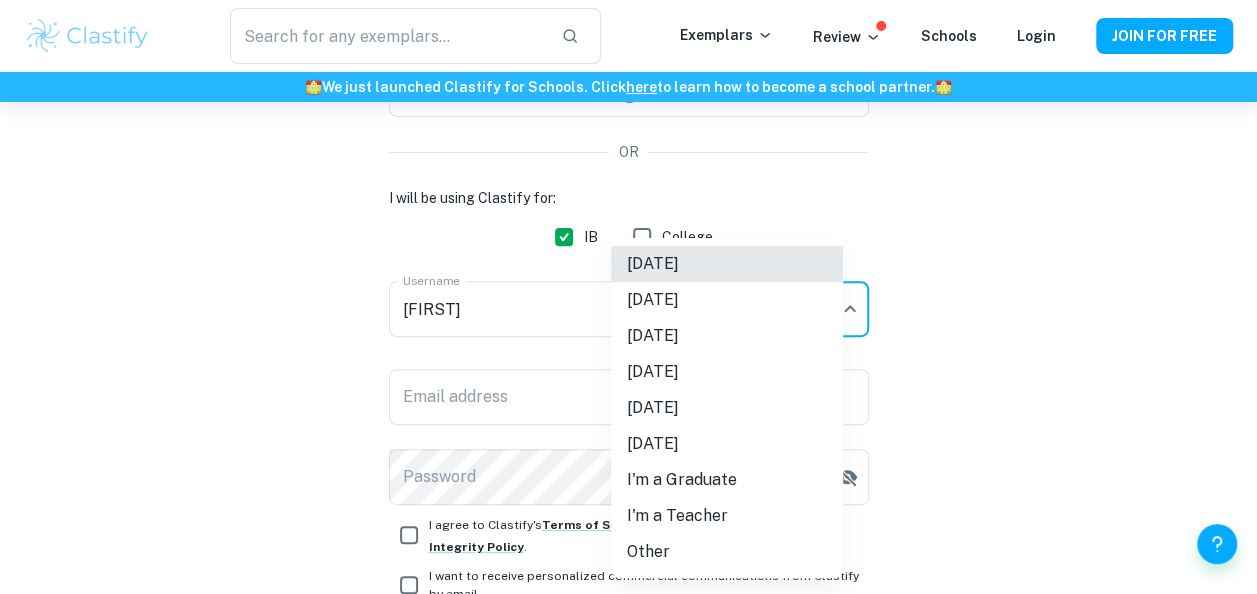click on "We value your privacy We use cookies to enhance your browsing experience, serve personalised ads or content, and analyse our traffic. By clicking "Accept All", you consent to our use of cookies.   Cookie Policy Customise   Reject All   Accept All   Customise Consent Preferences   We use cookies to help you navigate efficiently and perform certain functions. You will find detailed information about all cookies under each consent category below. The cookies that are categorised as "Necessary" are stored on your browser as they are essential for enabling the basic functionalities of the site. ...  Show more For more information on how Google's third-party cookies operate and handle your data, see:   Google Privacy Policy Necessary Always Active Necessary cookies are required to enable the basic features of this site, such as providing secure log-in or adjusting your consent preferences. These cookies do not store any personally identifiable data. Functional Analytics Performance Advertisement Uncategorised" at bounding box center (628, 162) 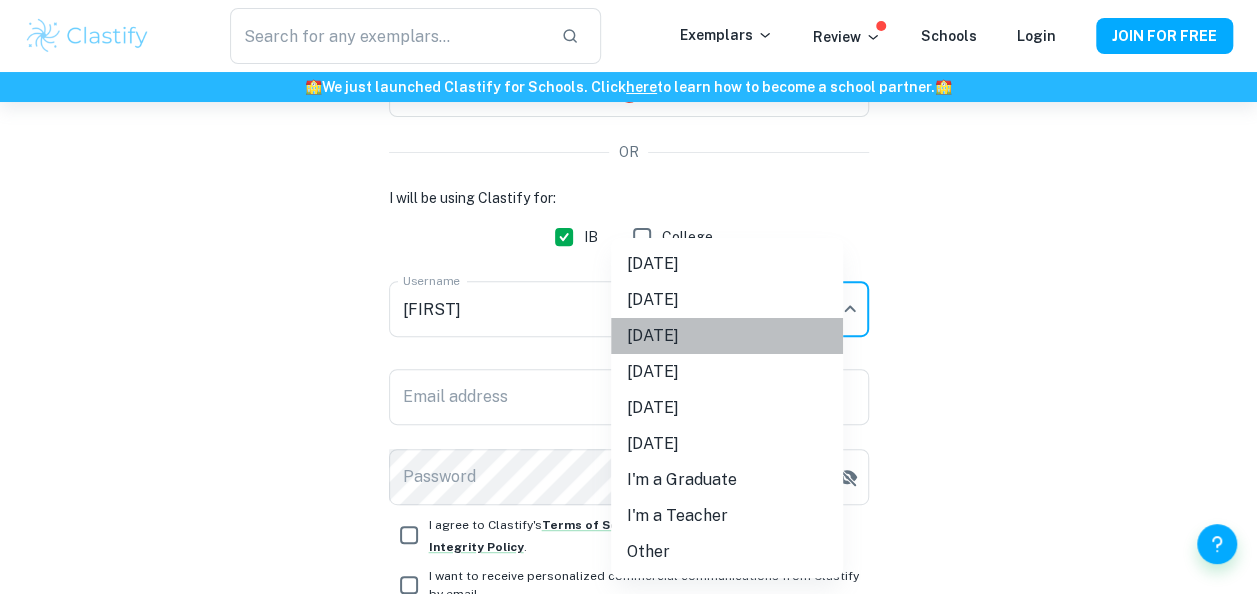 click on "May 2026" at bounding box center (727, 336) 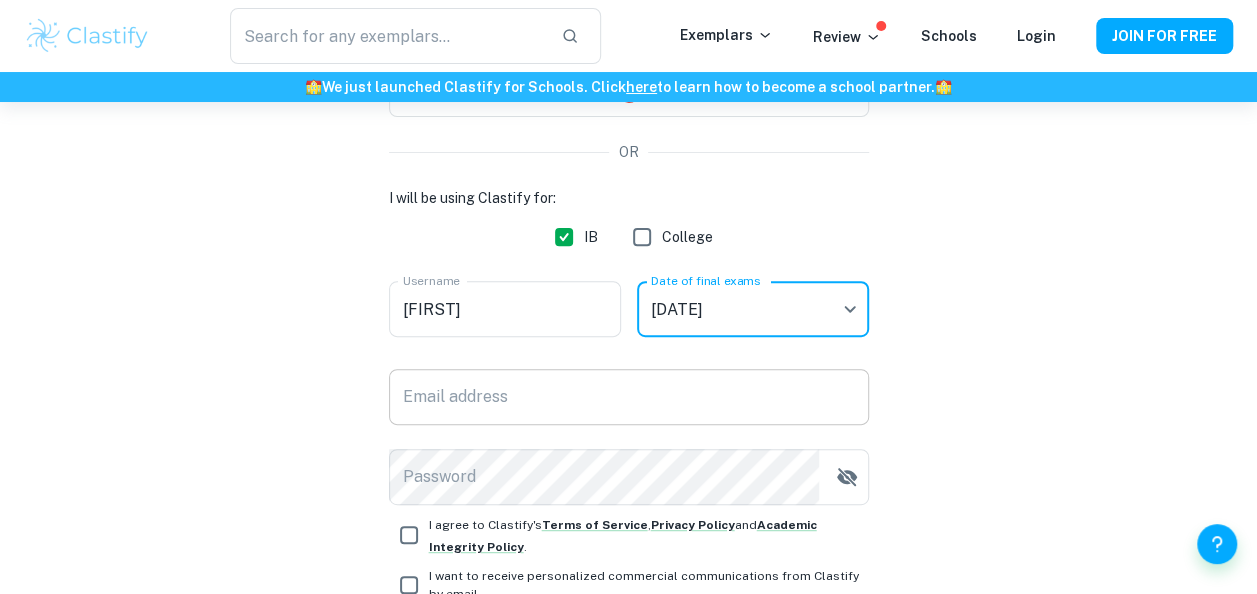 click on "Email address" at bounding box center (629, 397) 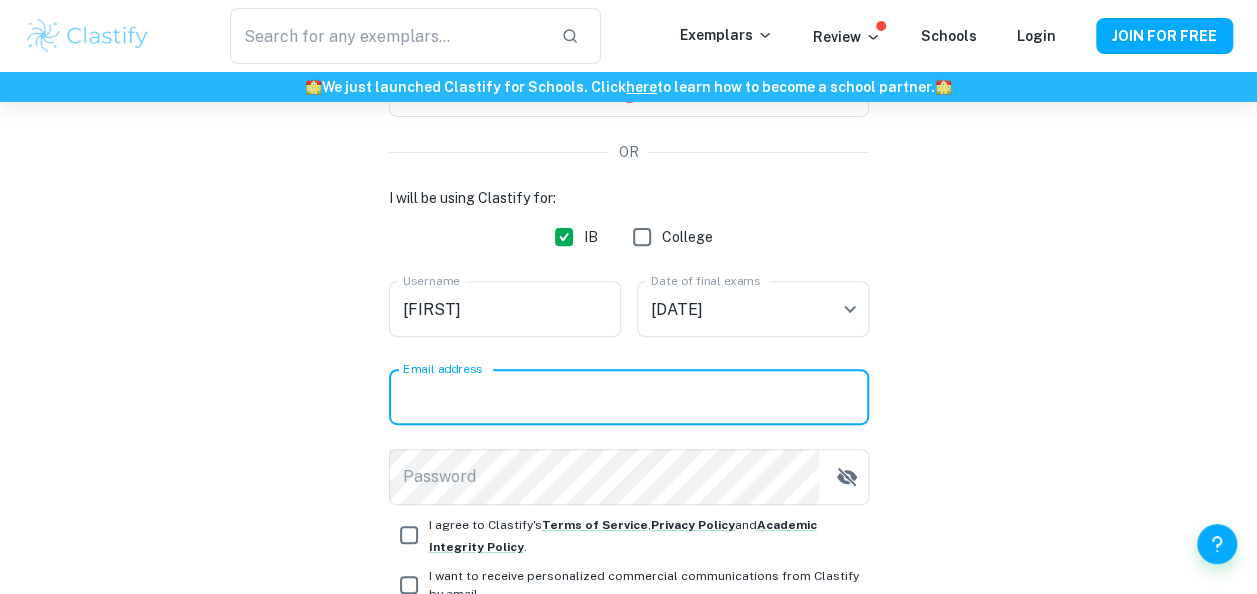 type on "merinpandey0@gmail.com" 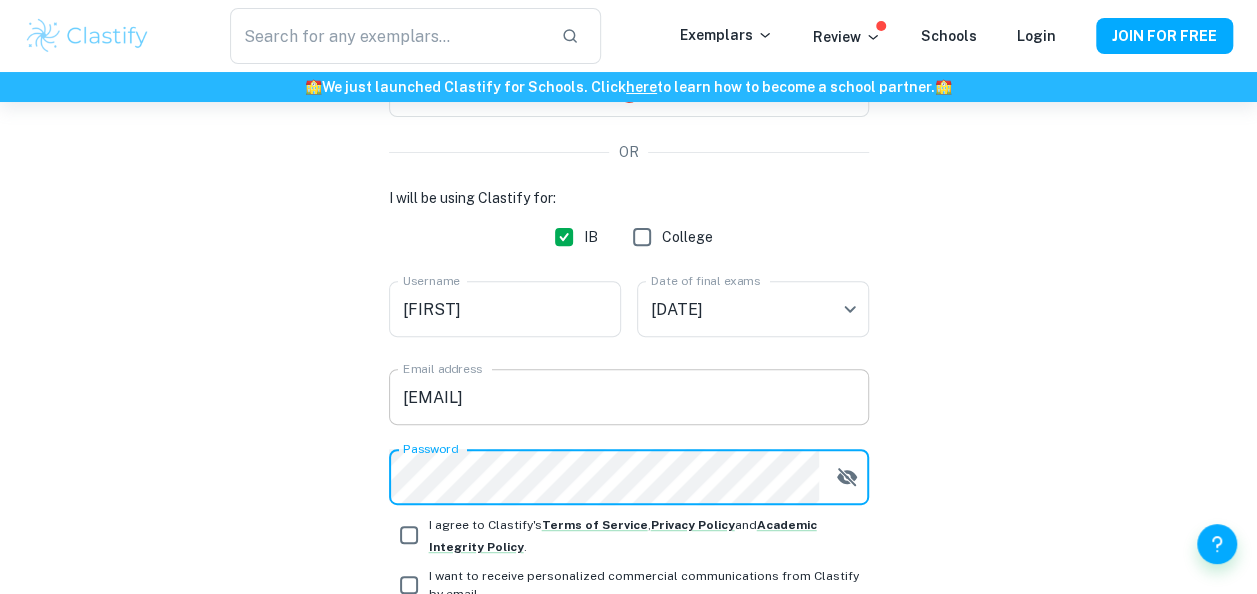 click on "Register" at bounding box center [629, 637] 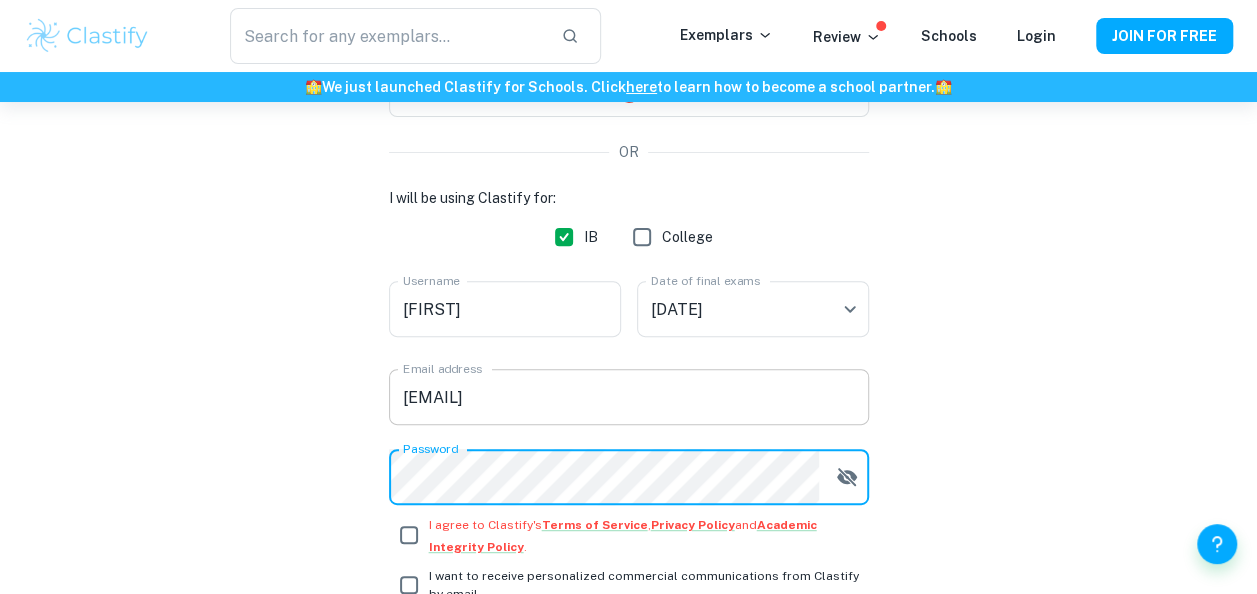 scroll, scrollTop: 289, scrollLeft: 0, axis: vertical 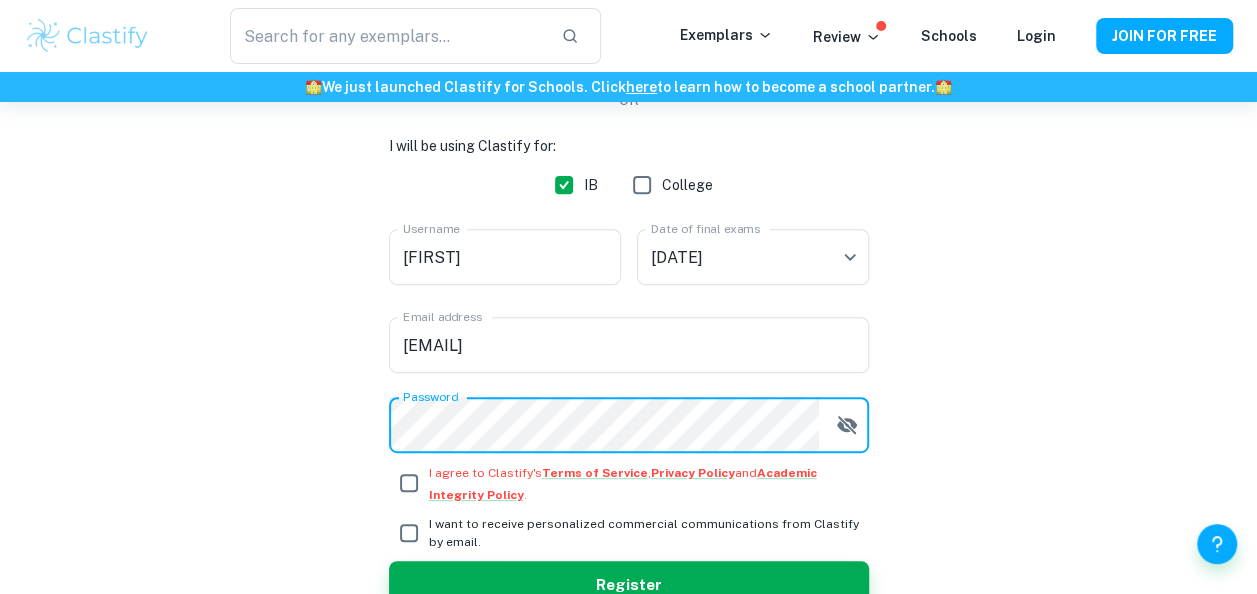 click on "I agree to Clastify's  Terms of Service ,  Privacy Policy  and  Academic Integrity Policy ." at bounding box center (409, 483) 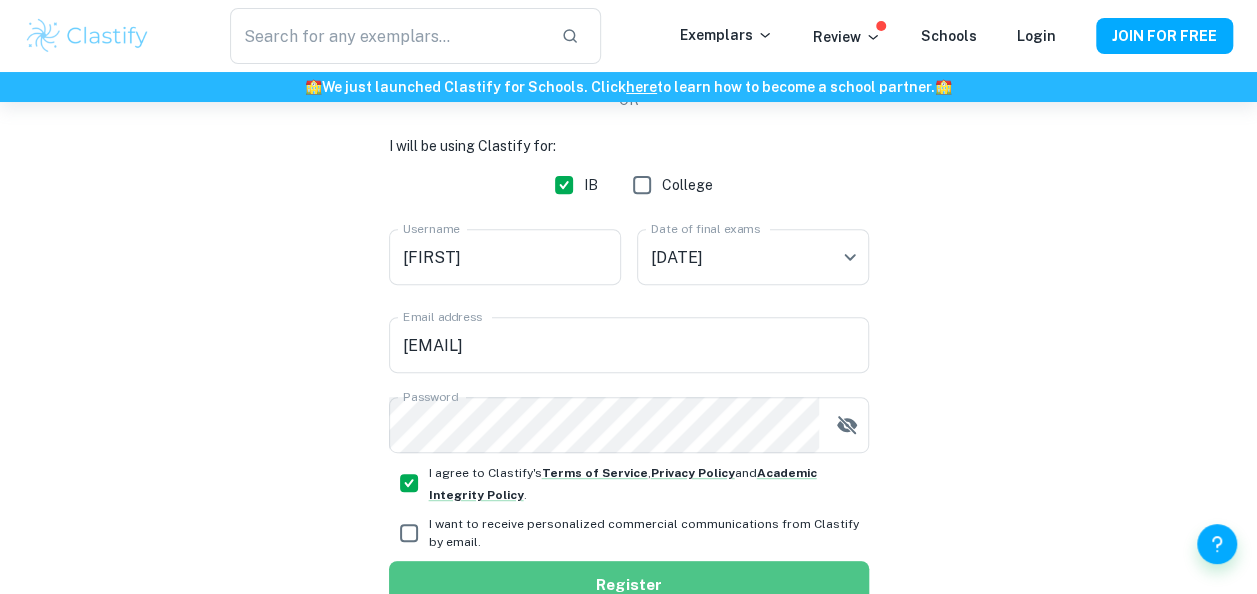 click on "Register" at bounding box center (629, 585) 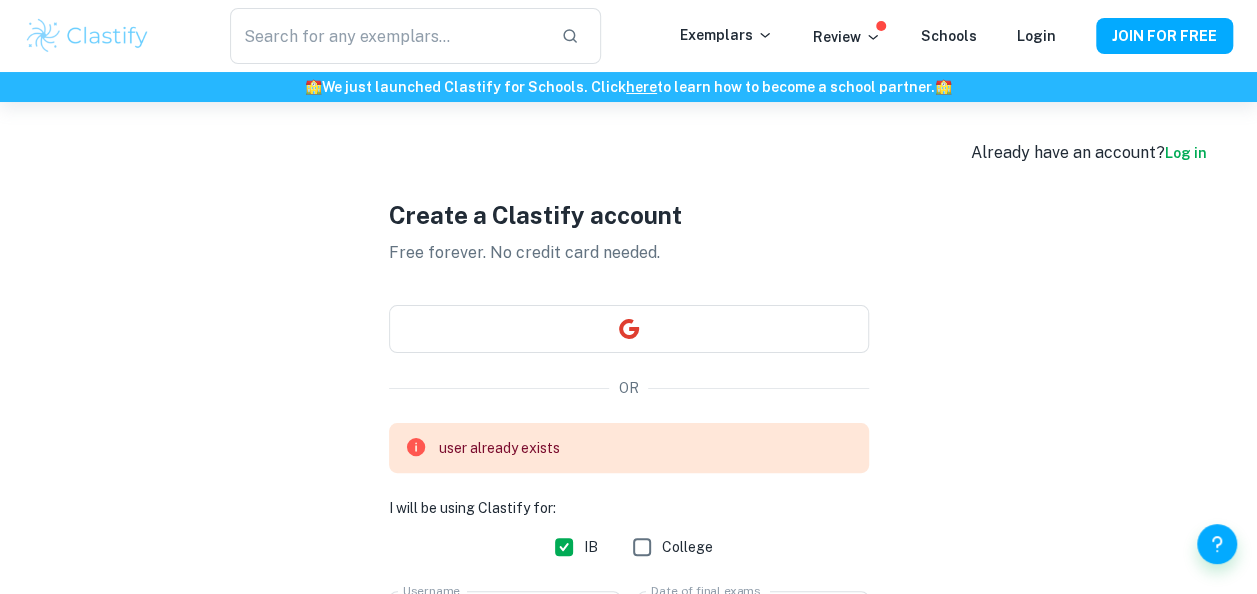 scroll, scrollTop: 0, scrollLeft: 0, axis: both 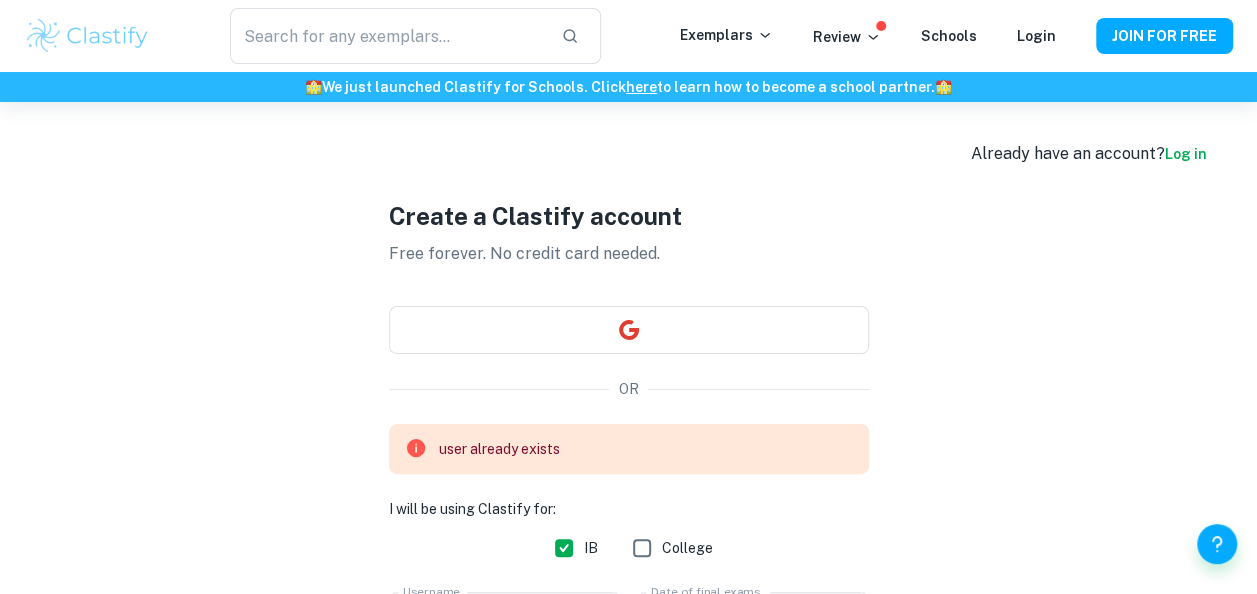 click on "Log in" at bounding box center (1186, 154) 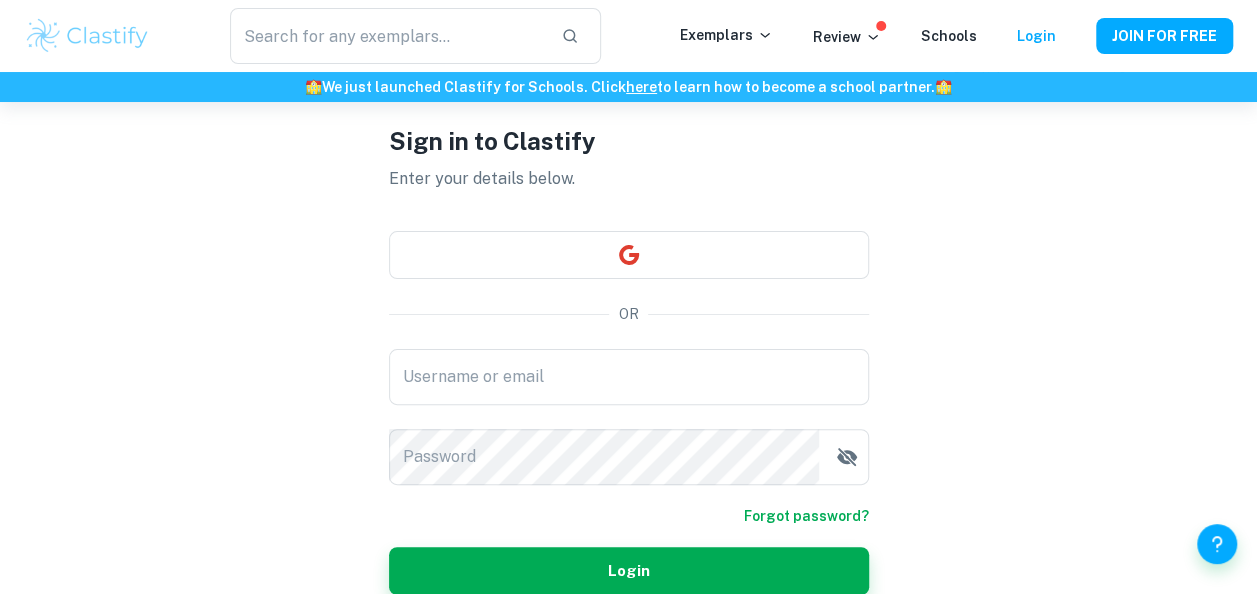 scroll, scrollTop: 81, scrollLeft: 0, axis: vertical 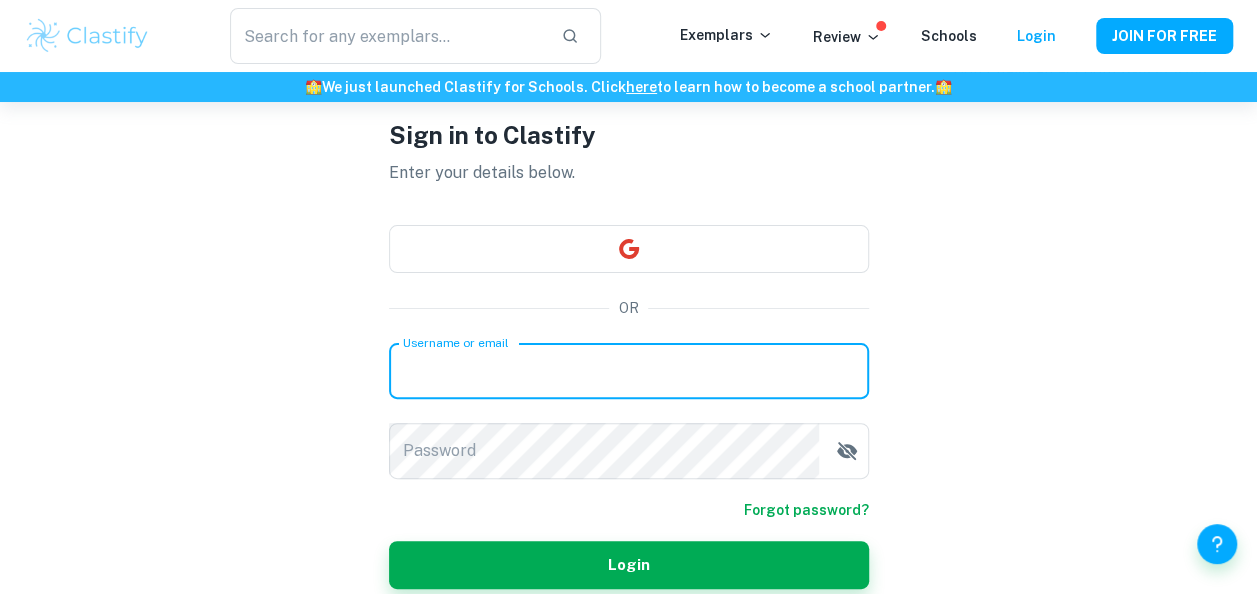click on "Username or email" at bounding box center (629, 371) 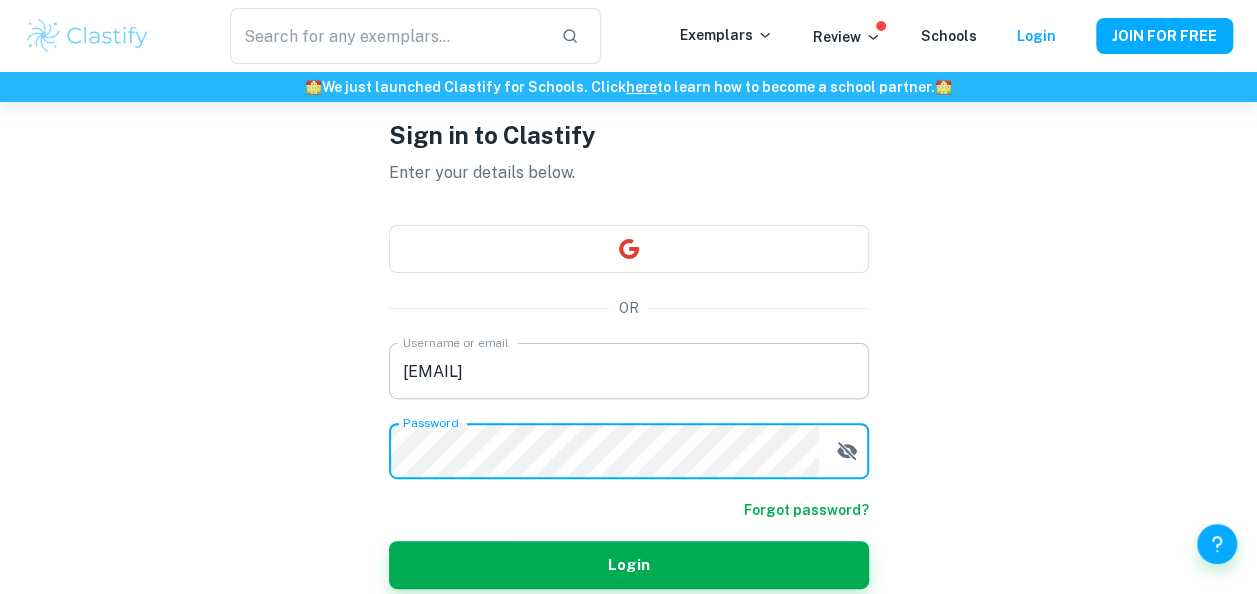 click on "Login" at bounding box center [629, 565] 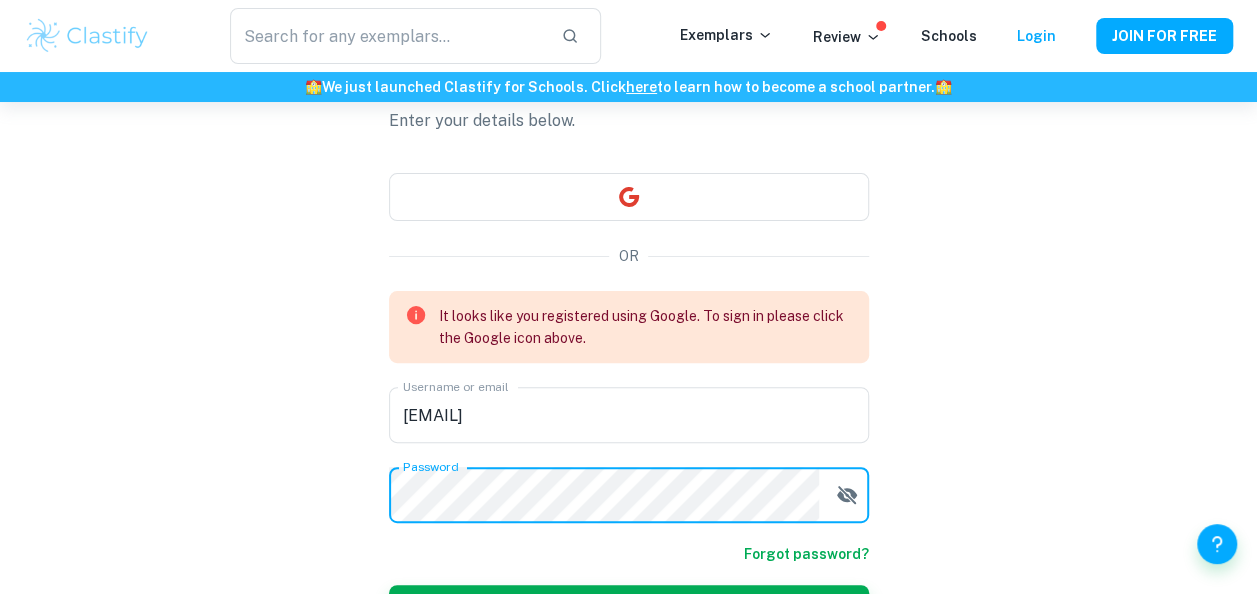 scroll, scrollTop: 135, scrollLeft: 0, axis: vertical 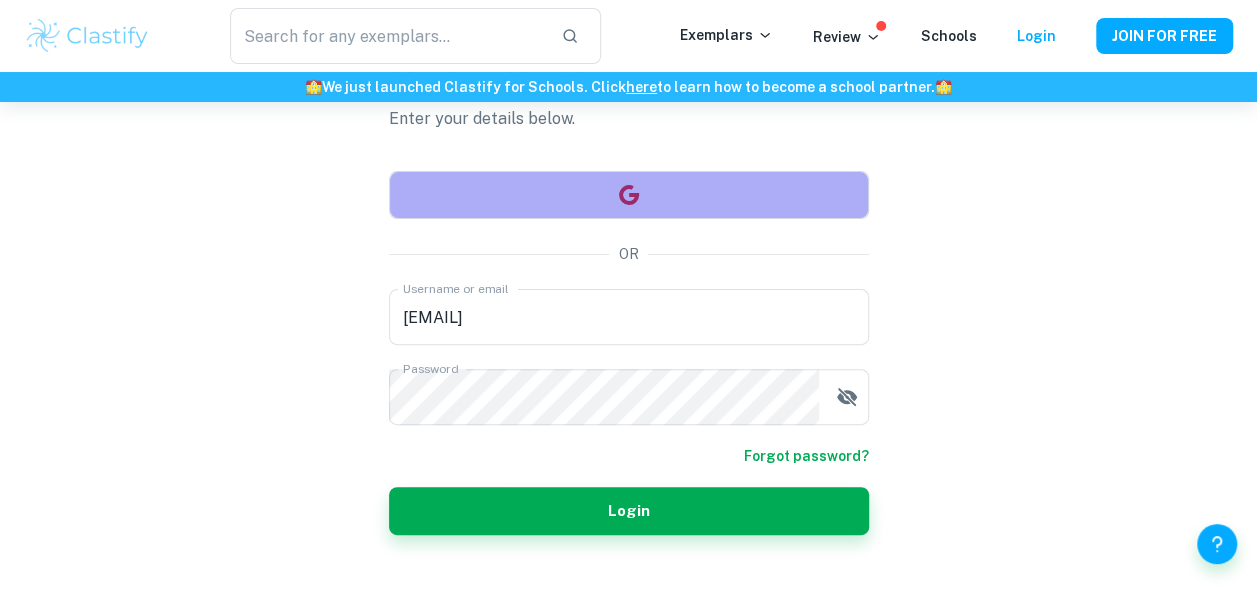 click at bounding box center [629, 195] 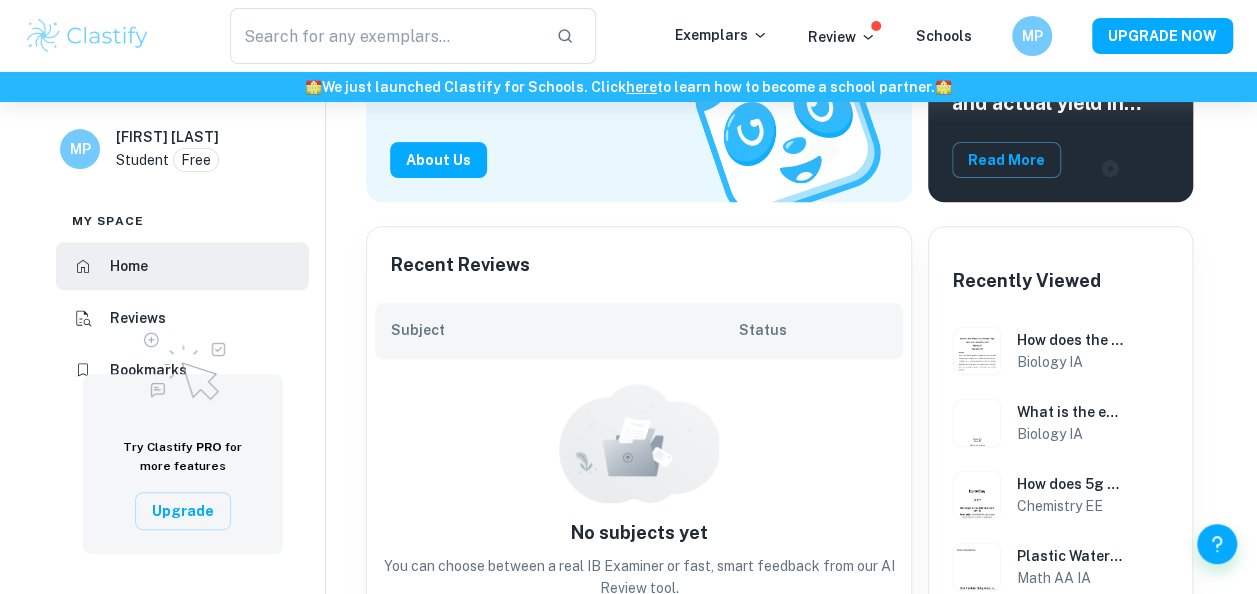 scroll, scrollTop: 285, scrollLeft: 0, axis: vertical 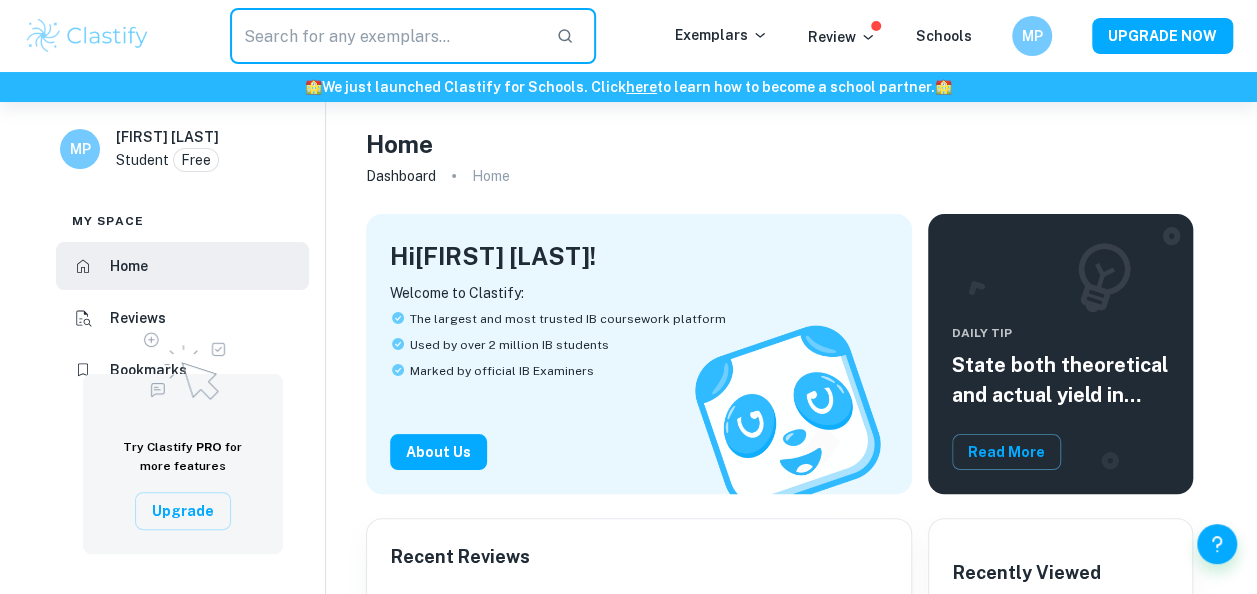 click at bounding box center (385, 36) 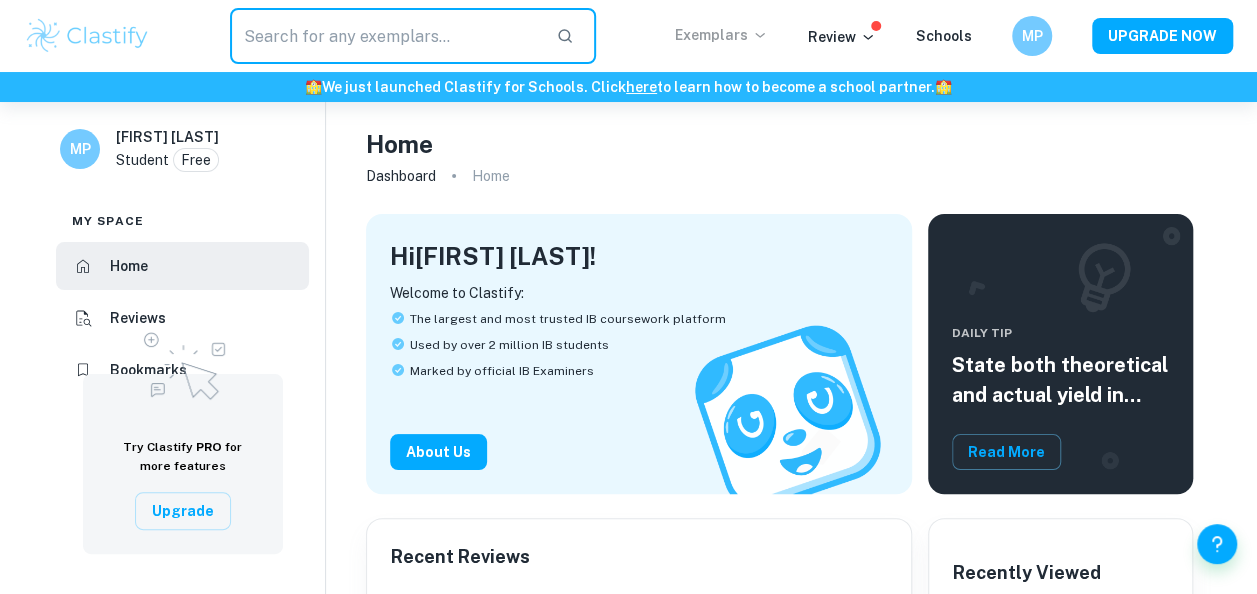 click on "Exemplars" at bounding box center [721, 35] 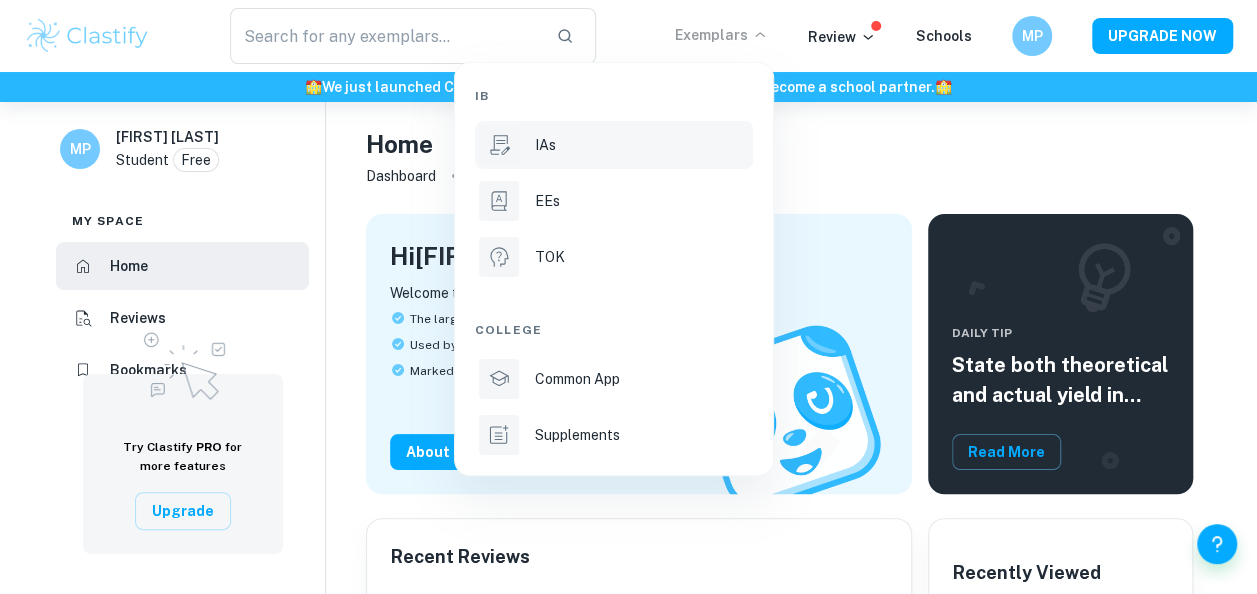 click on "IAs" at bounding box center (642, 145) 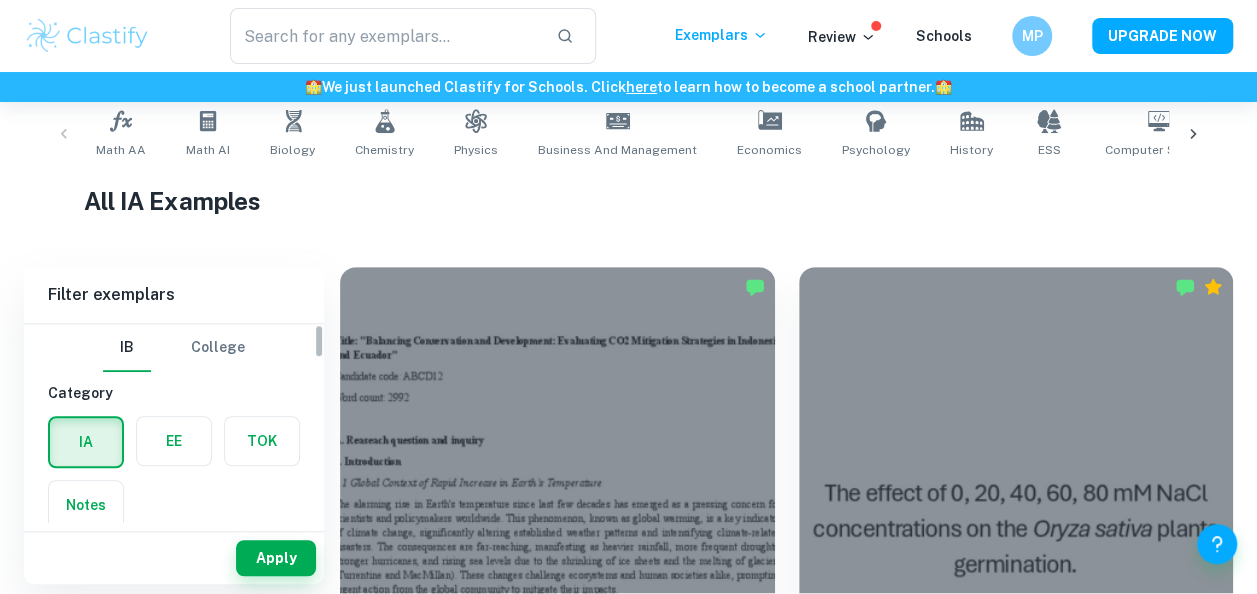 scroll, scrollTop: 442, scrollLeft: 0, axis: vertical 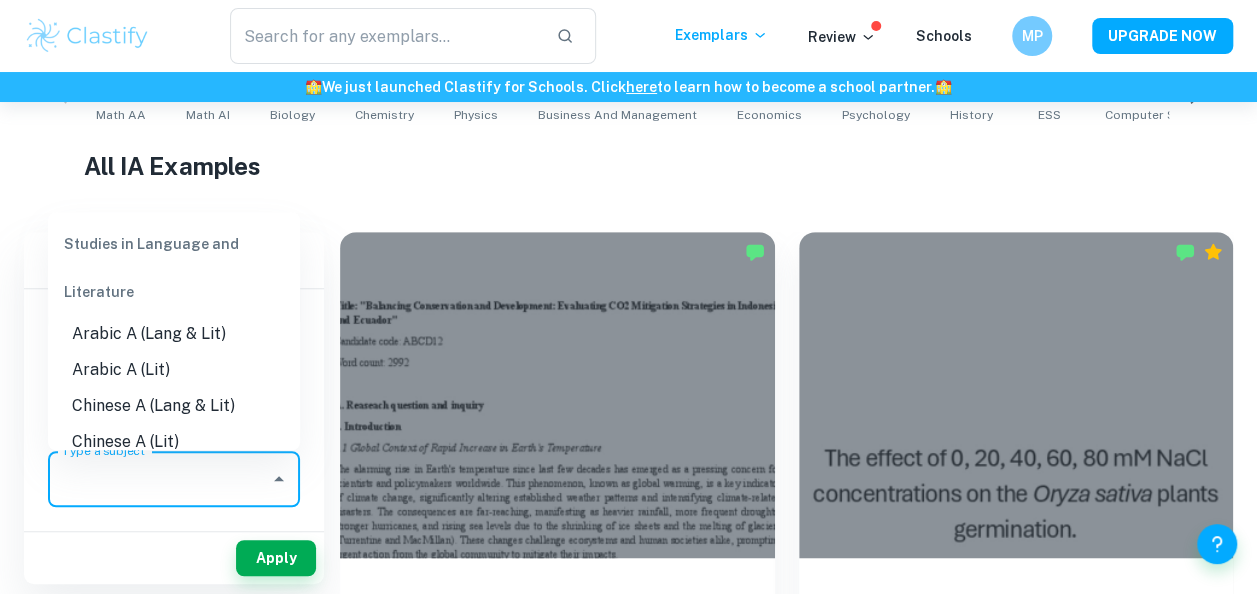 click on "Type a subject" at bounding box center [159, 479] 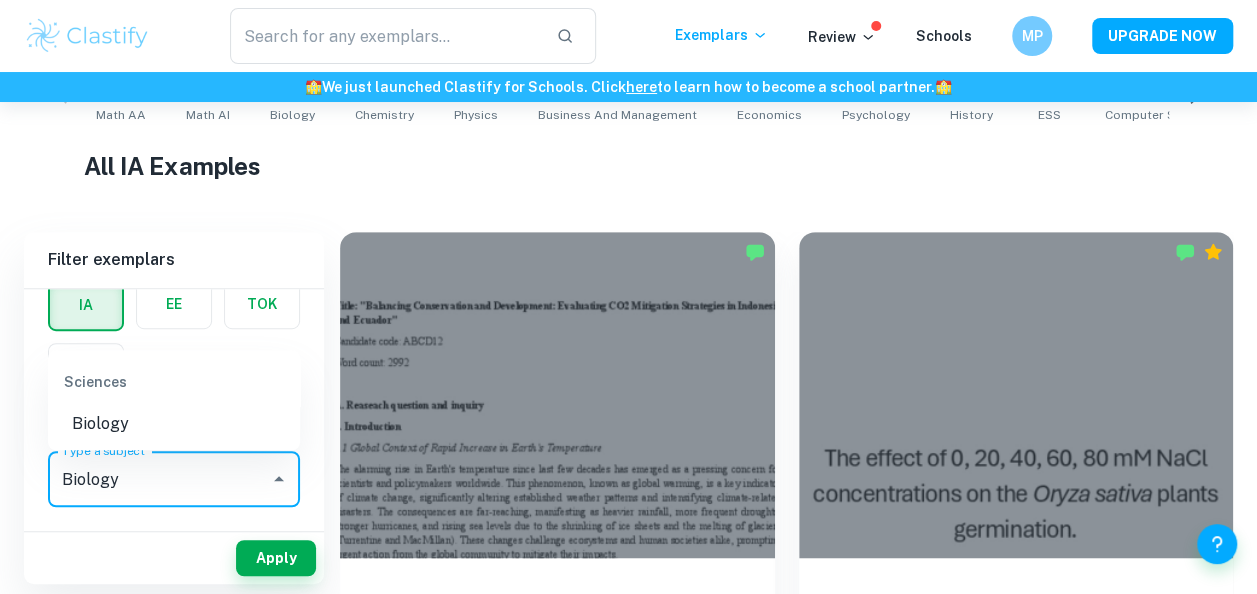 type on "Biology" 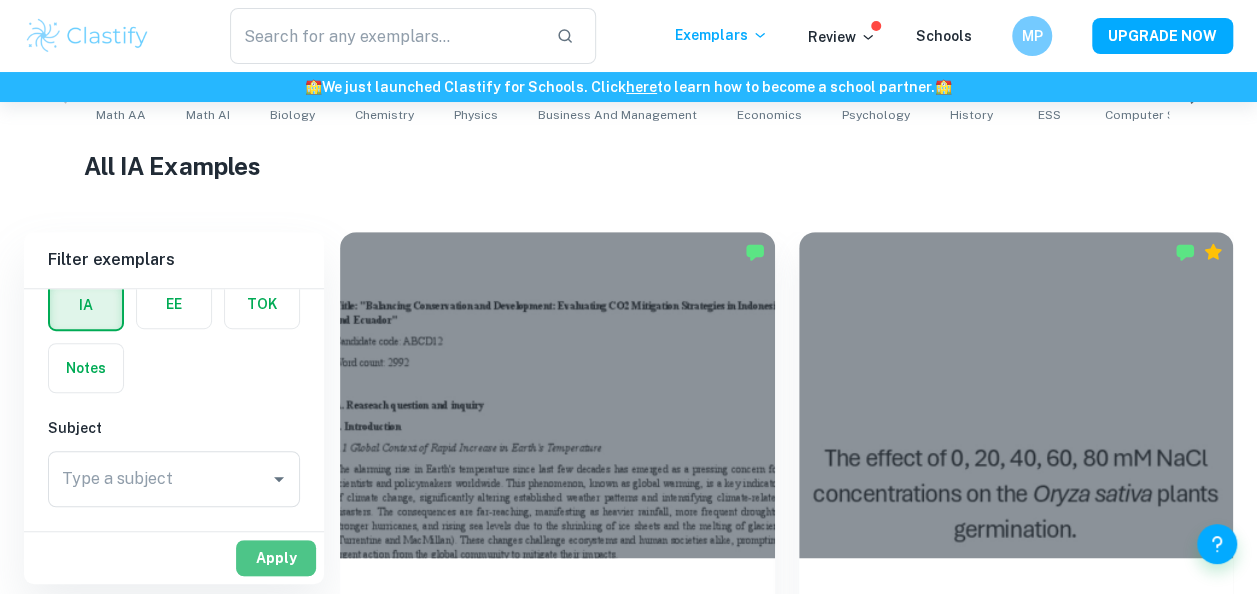 click on "Apply" at bounding box center [276, 558] 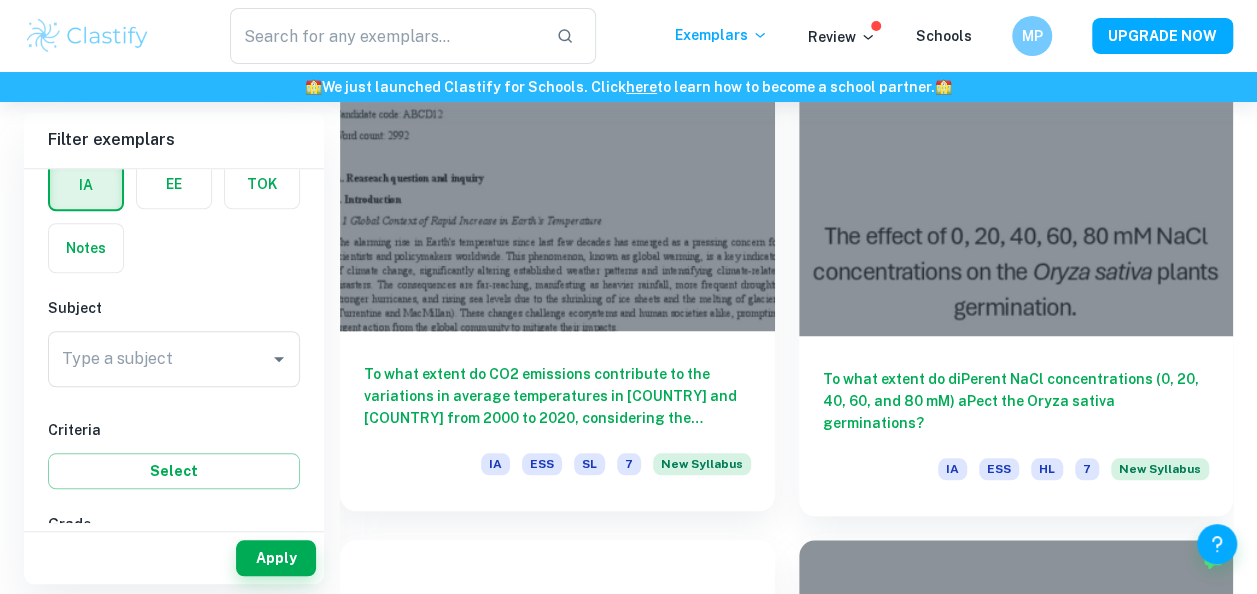 scroll, scrollTop: 658, scrollLeft: 0, axis: vertical 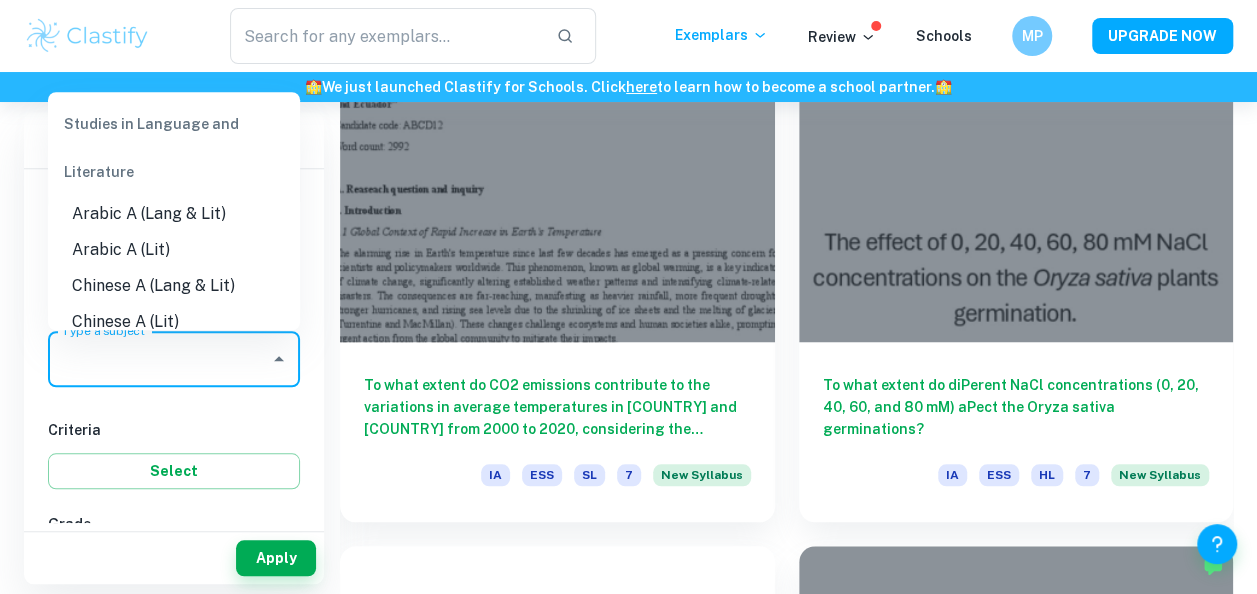 click on "Type a subject" at bounding box center [159, 359] 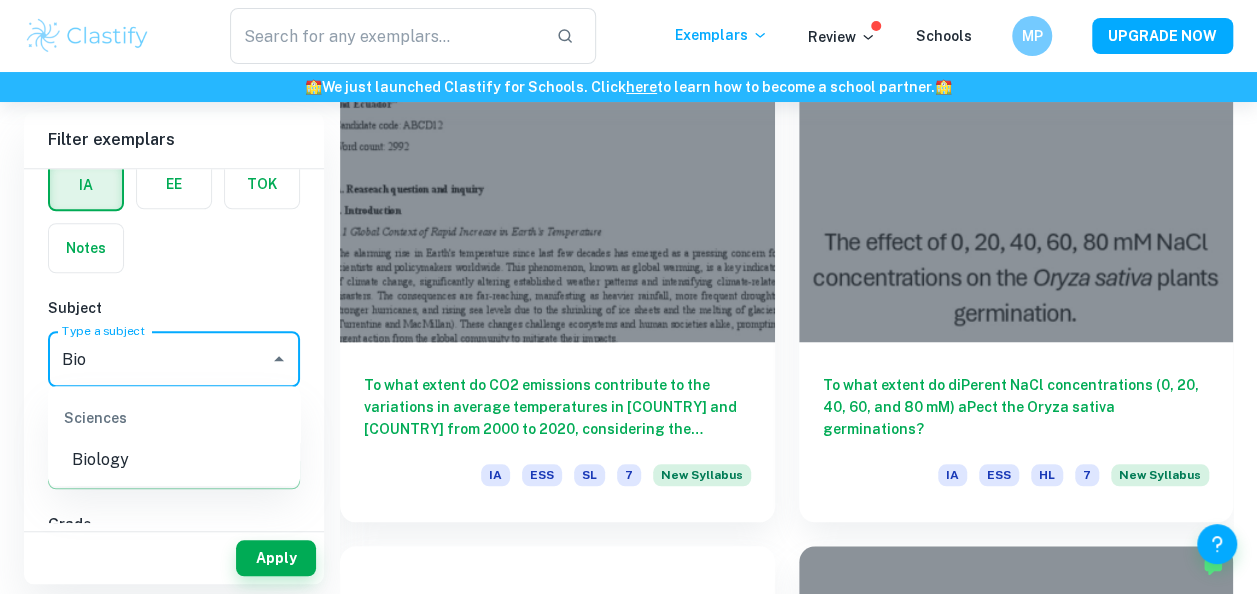 click on "Biology" at bounding box center (174, 460) 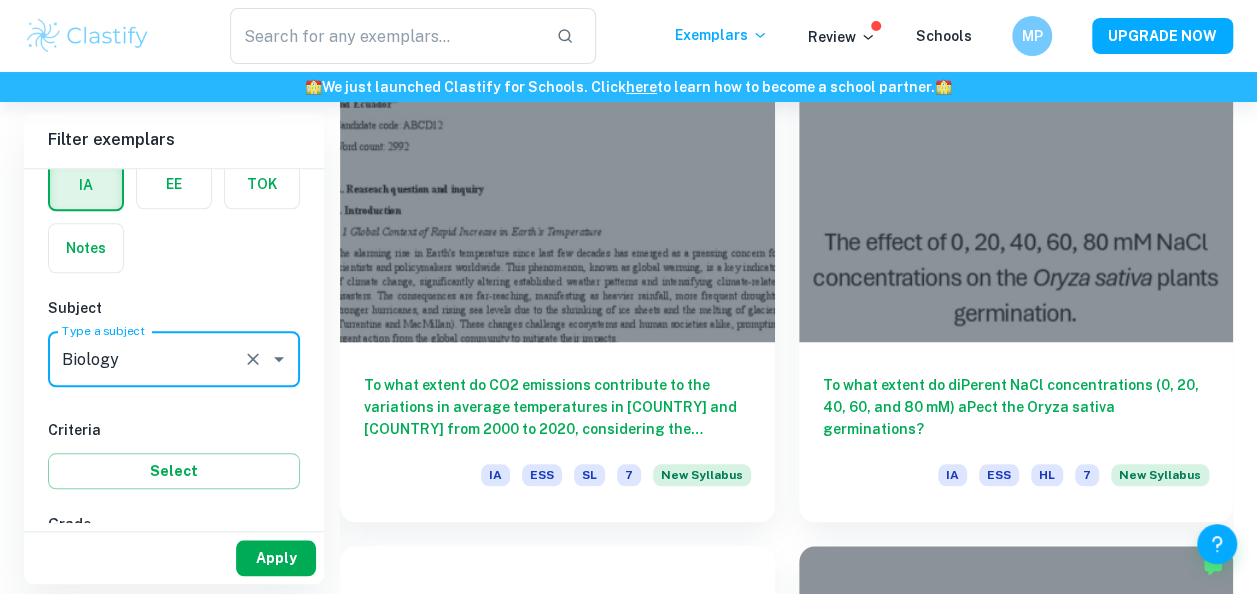 type on "Biology" 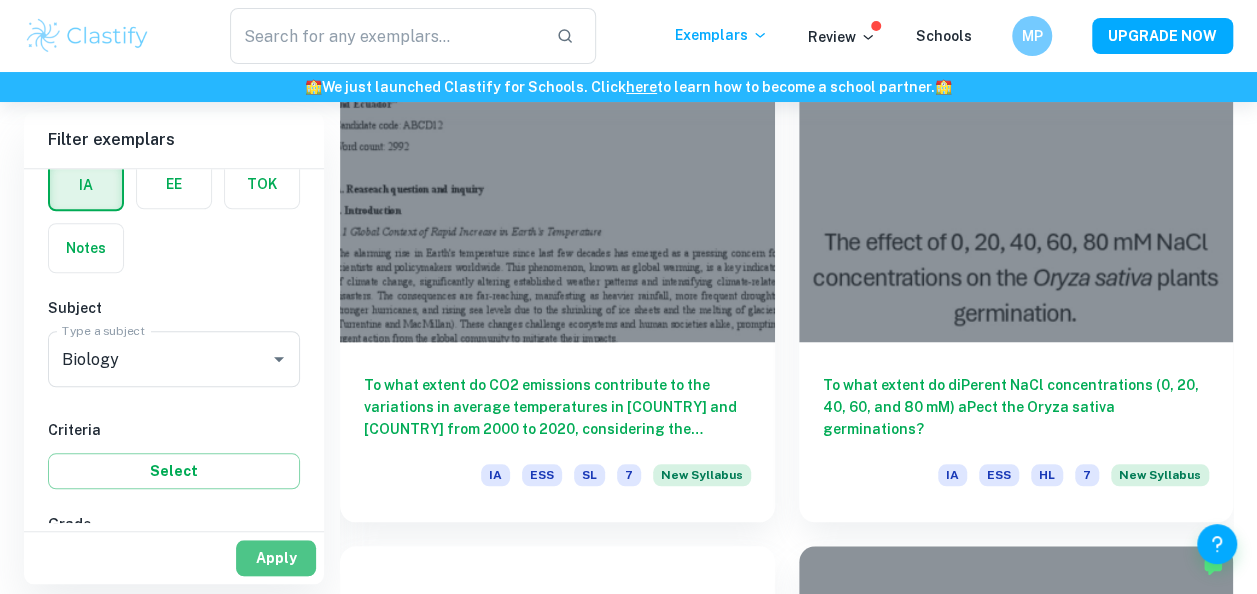 click on "Apply" at bounding box center (276, 558) 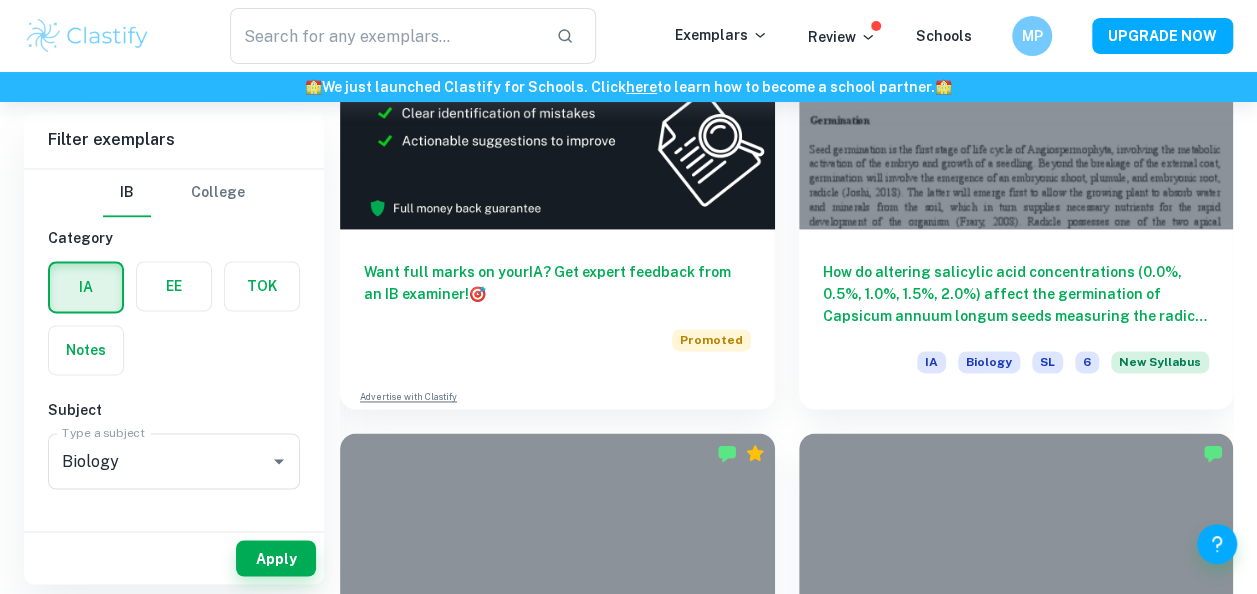 scroll, scrollTop: 1387, scrollLeft: 0, axis: vertical 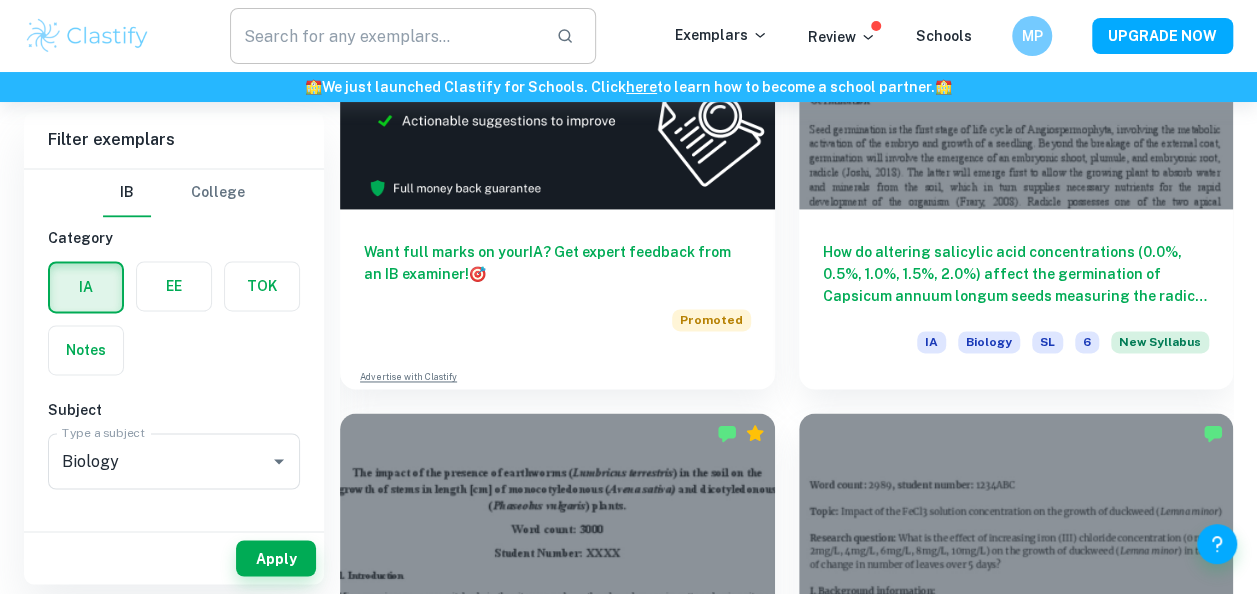 click at bounding box center (385, 36) 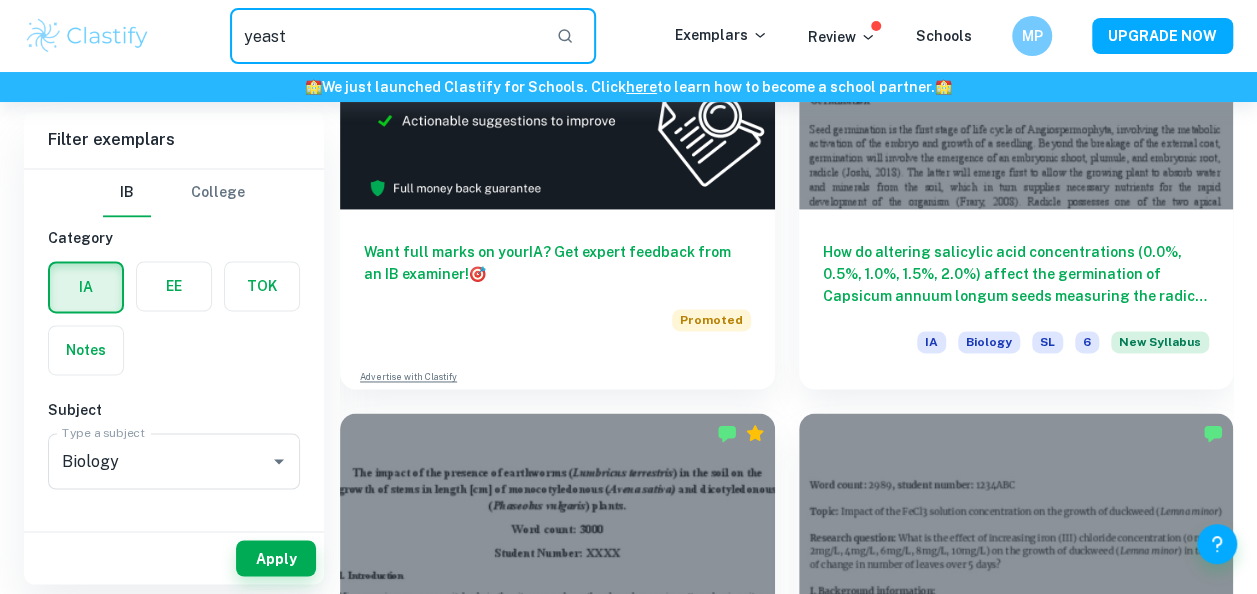 type on "yeast" 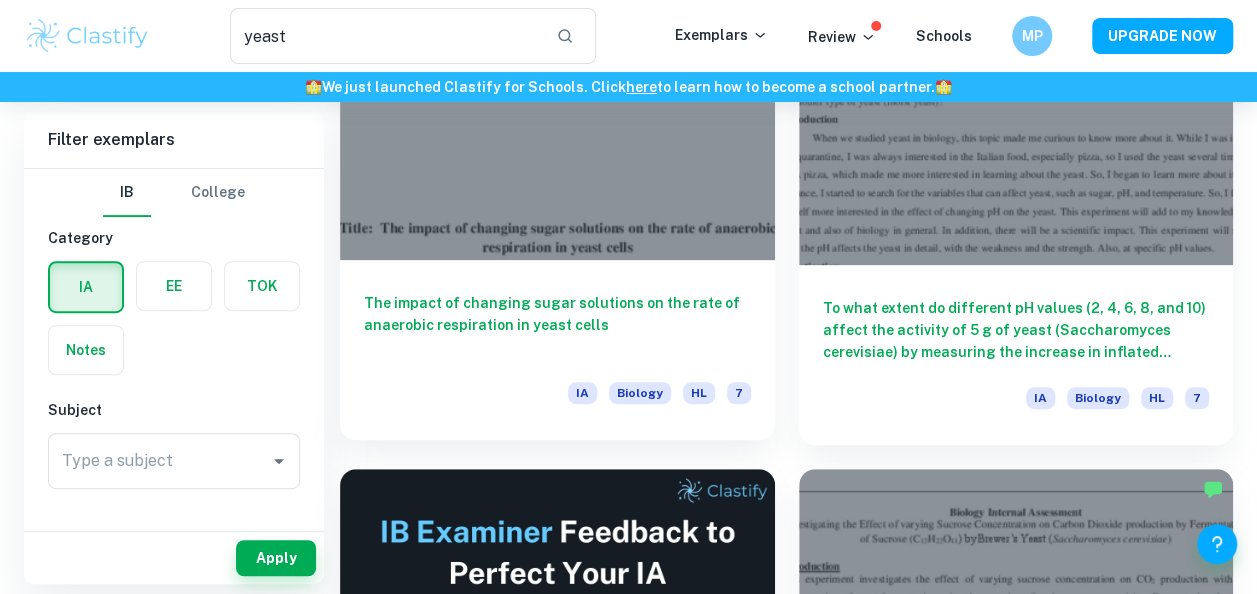 scroll, scrollTop: 272, scrollLeft: 0, axis: vertical 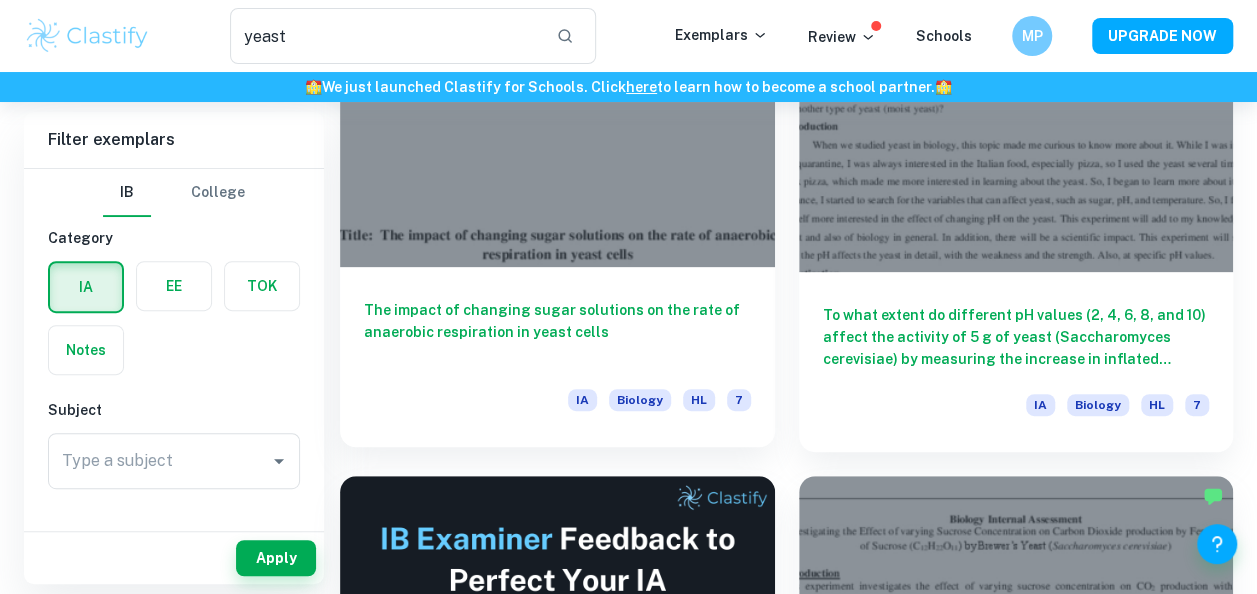 click on "The impact of changing sugar solutions on the rate of anaerobic respiration in yeast cells IA Biology HL 7" at bounding box center [557, 357] 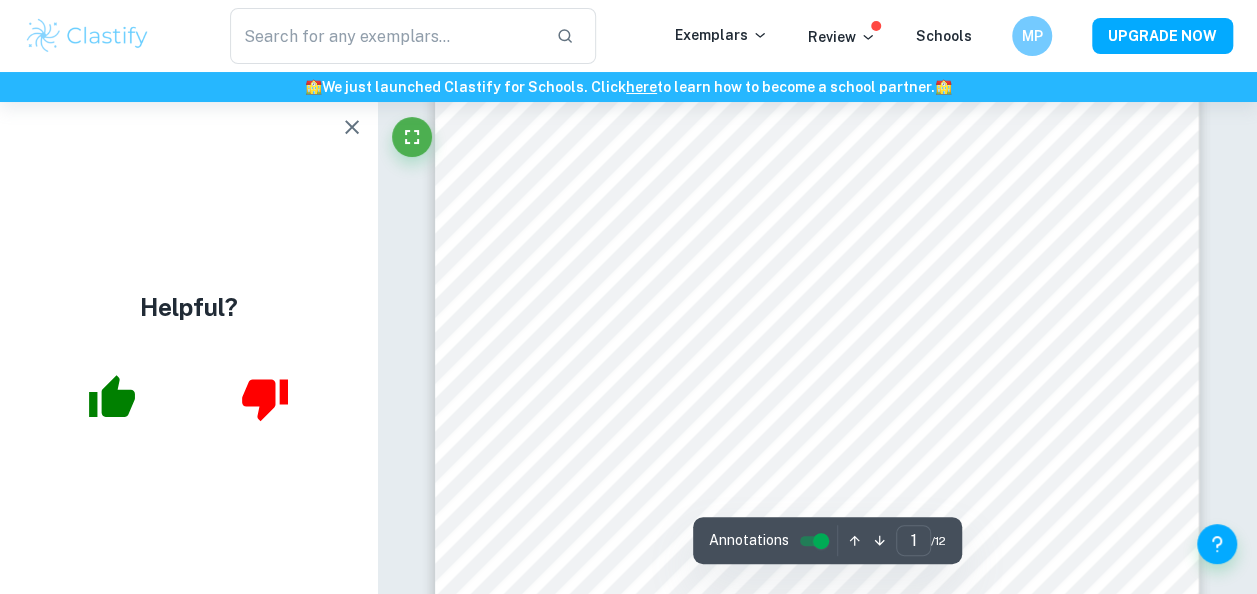 scroll, scrollTop: 0, scrollLeft: 0, axis: both 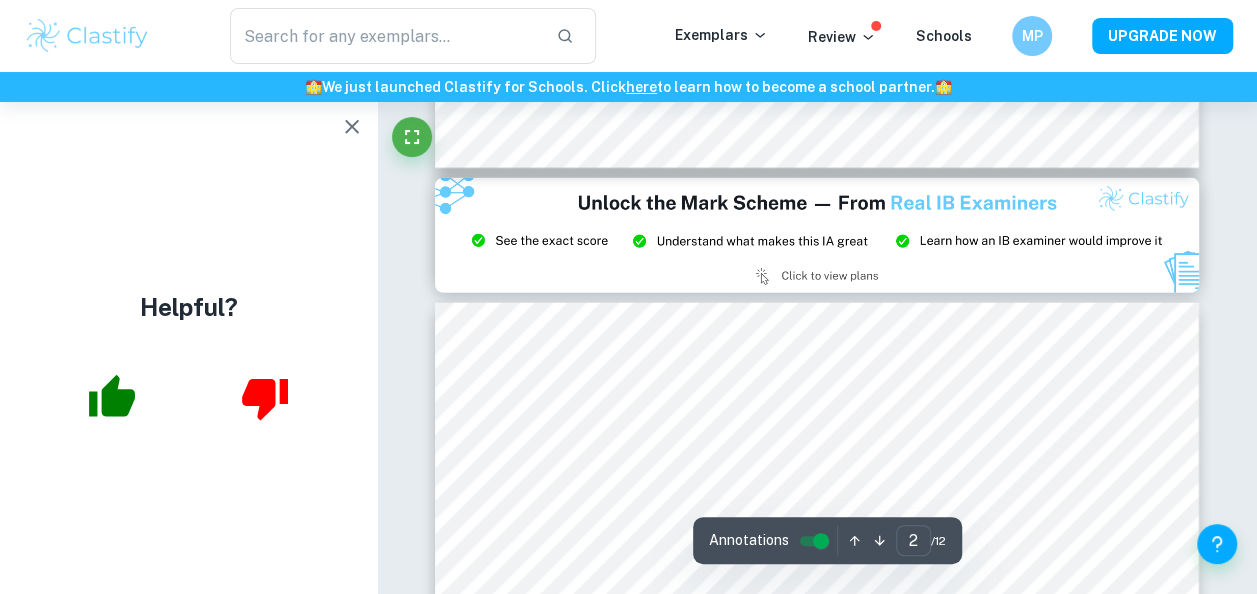 type on "3" 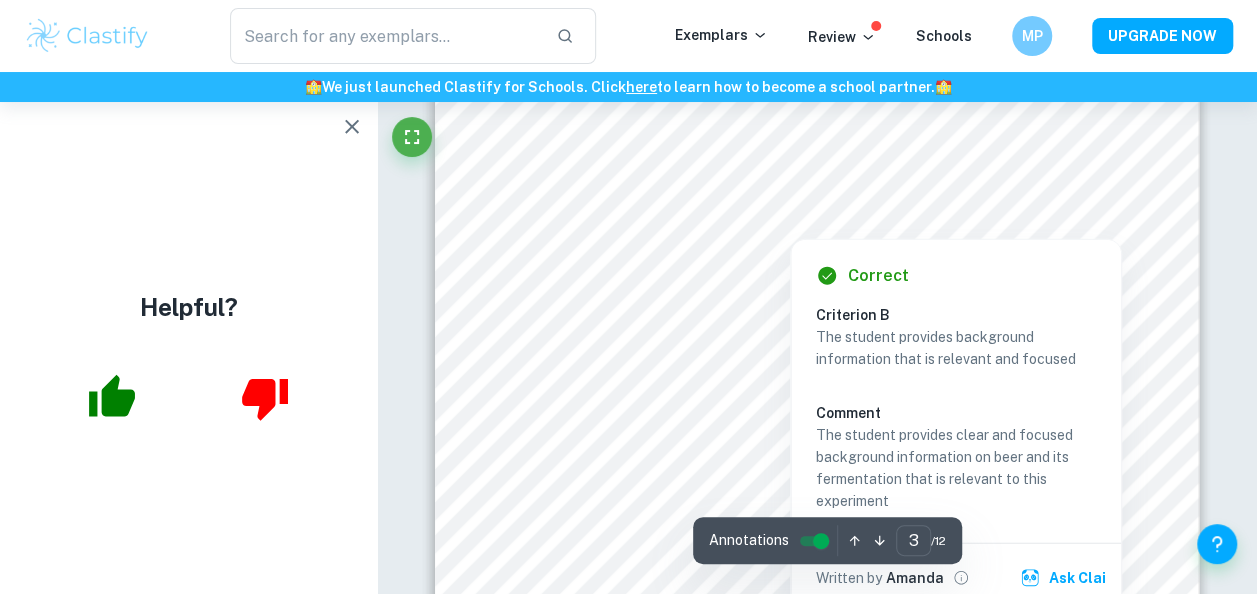 scroll, scrollTop: 2484, scrollLeft: 0, axis: vertical 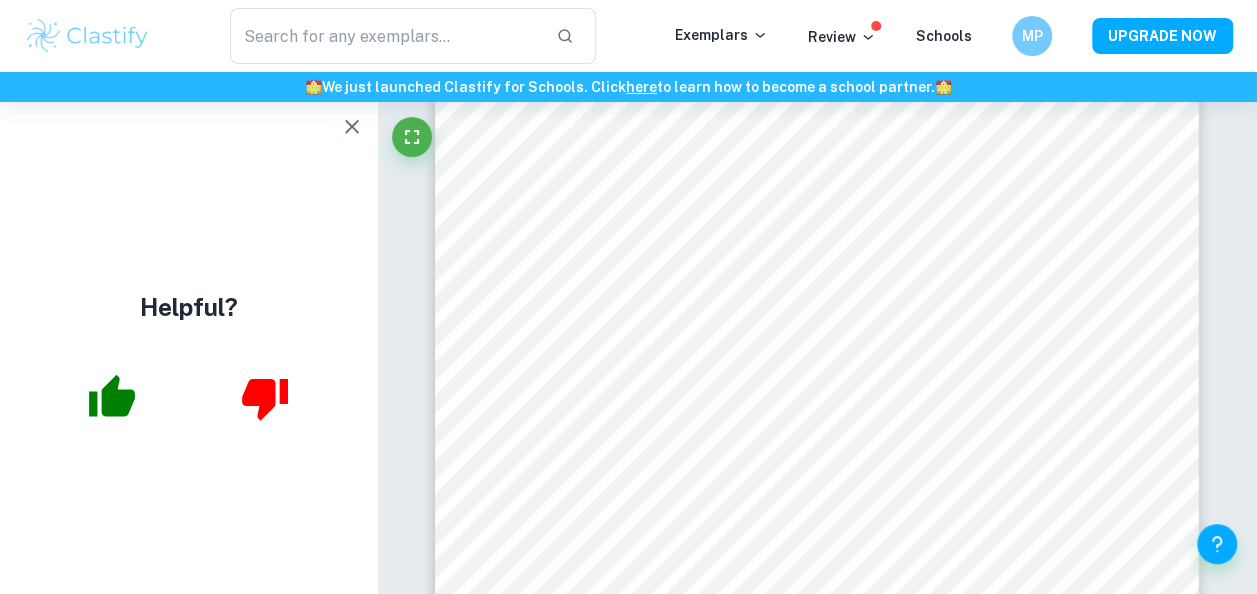 click at bounding box center [815, 271] 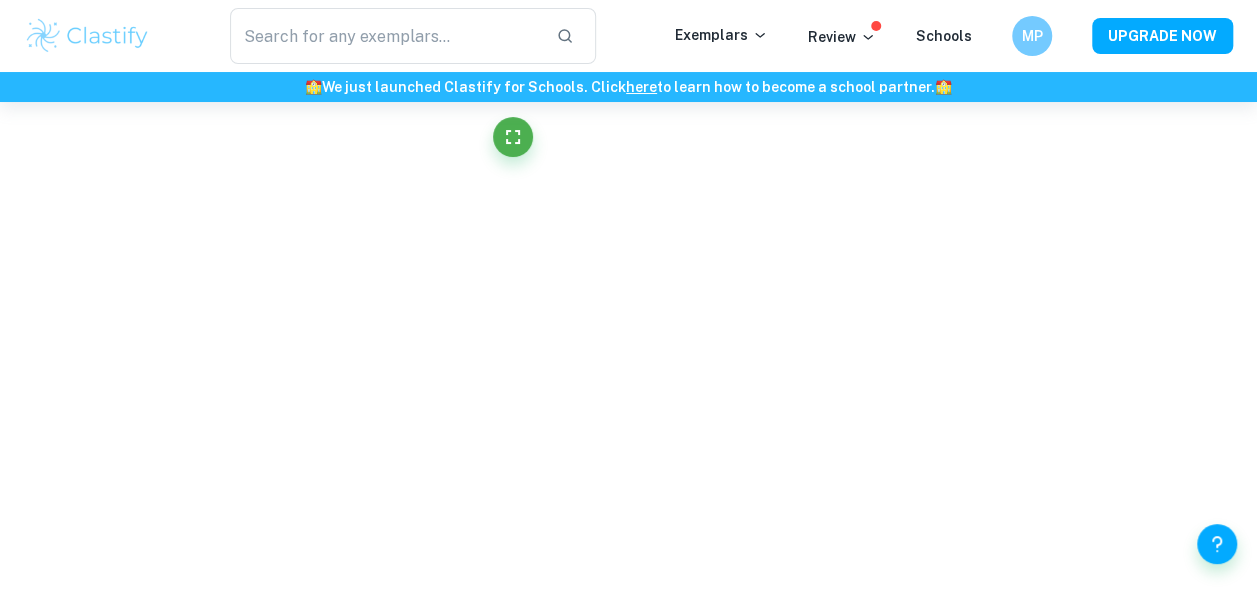 scroll, scrollTop: 1438, scrollLeft: 0, axis: vertical 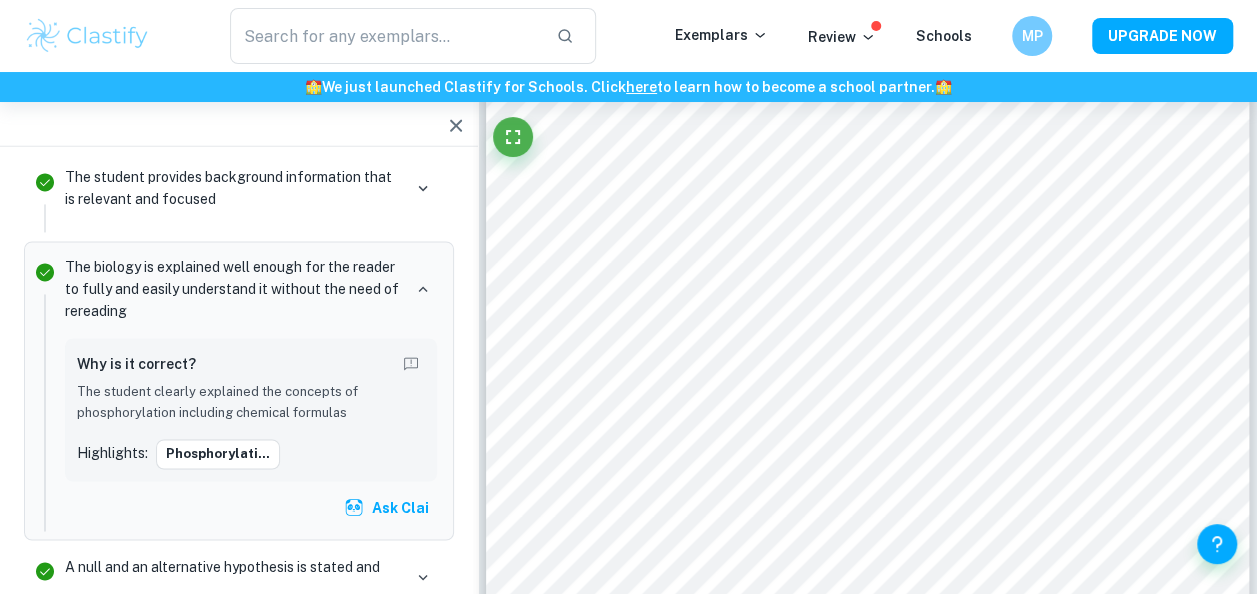 click on "The student provides background information that is relevant and focused" at bounding box center (233, 189) 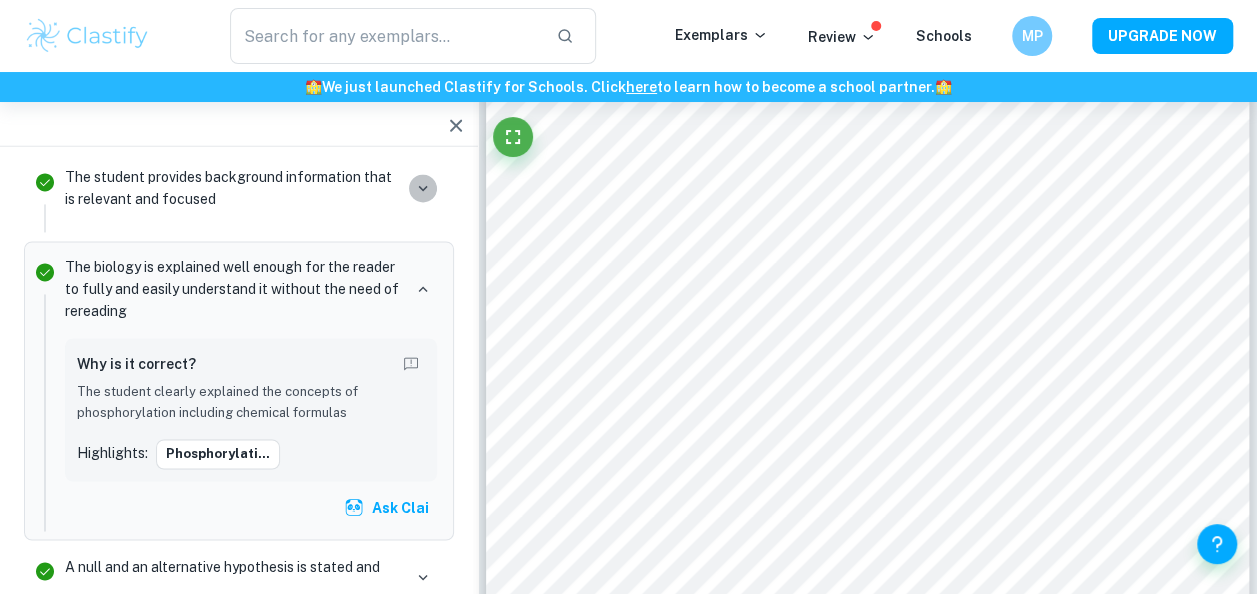 click at bounding box center [423, 189] 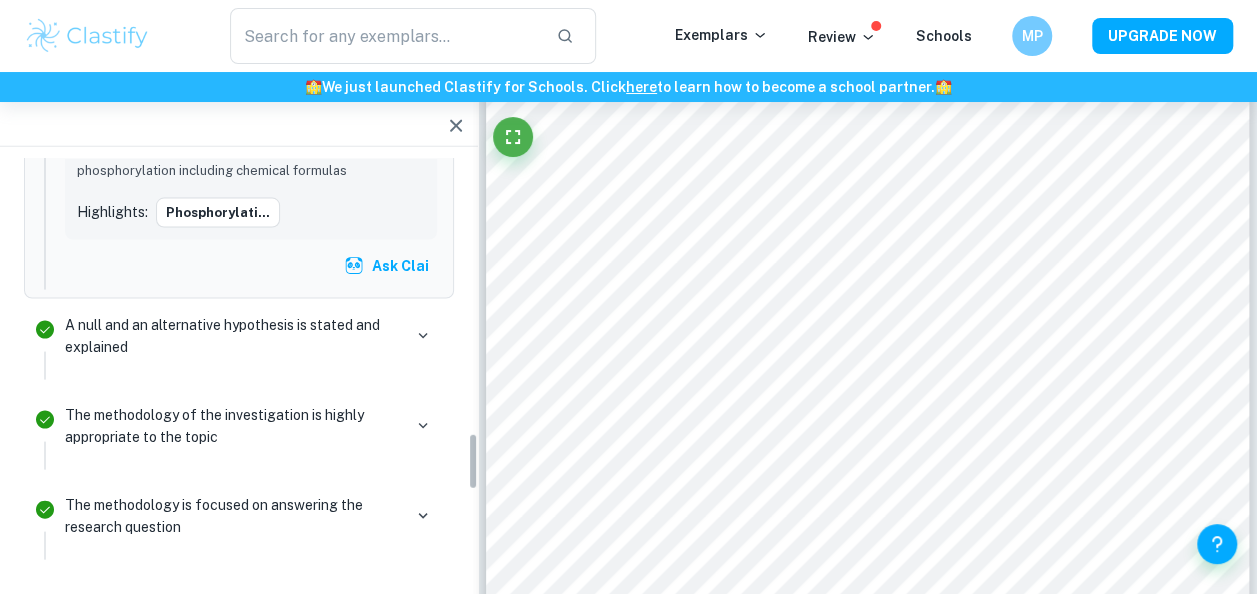 scroll, scrollTop: 2030, scrollLeft: 0, axis: vertical 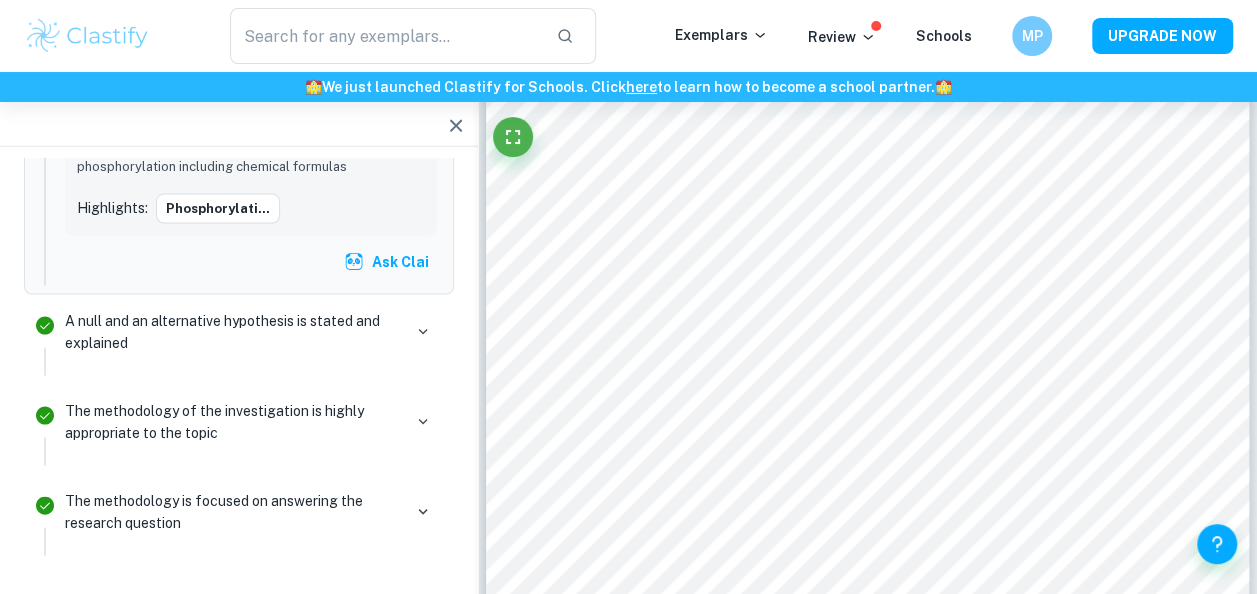 click on "A null and an alternative hypothesis is stated and explained" at bounding box center (233, 332) 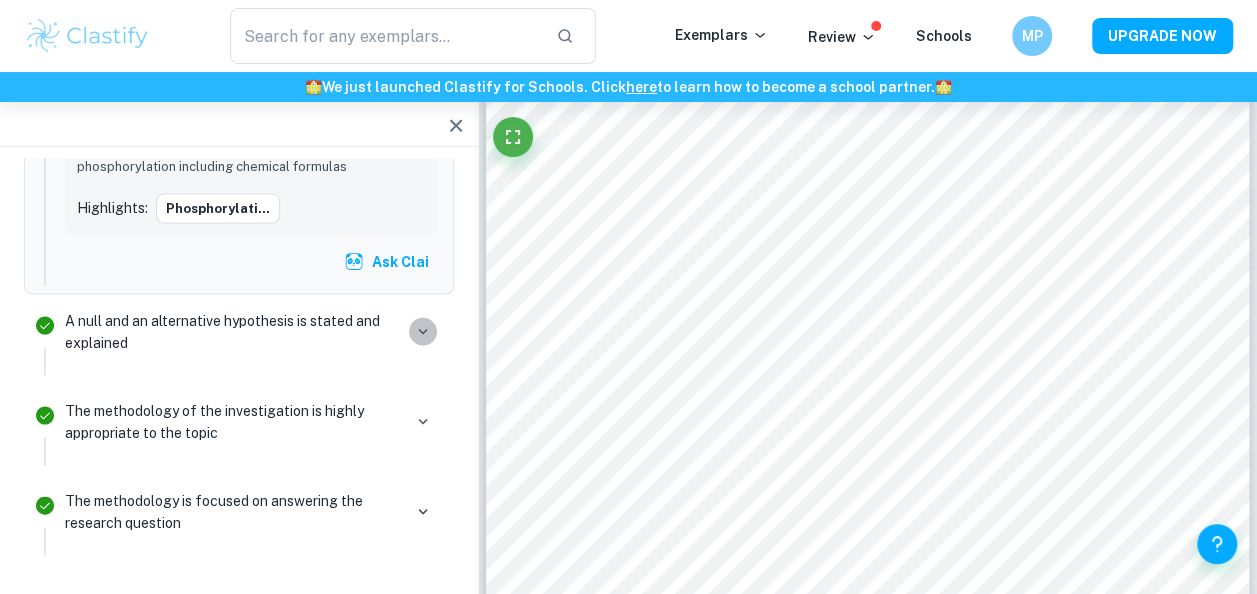click 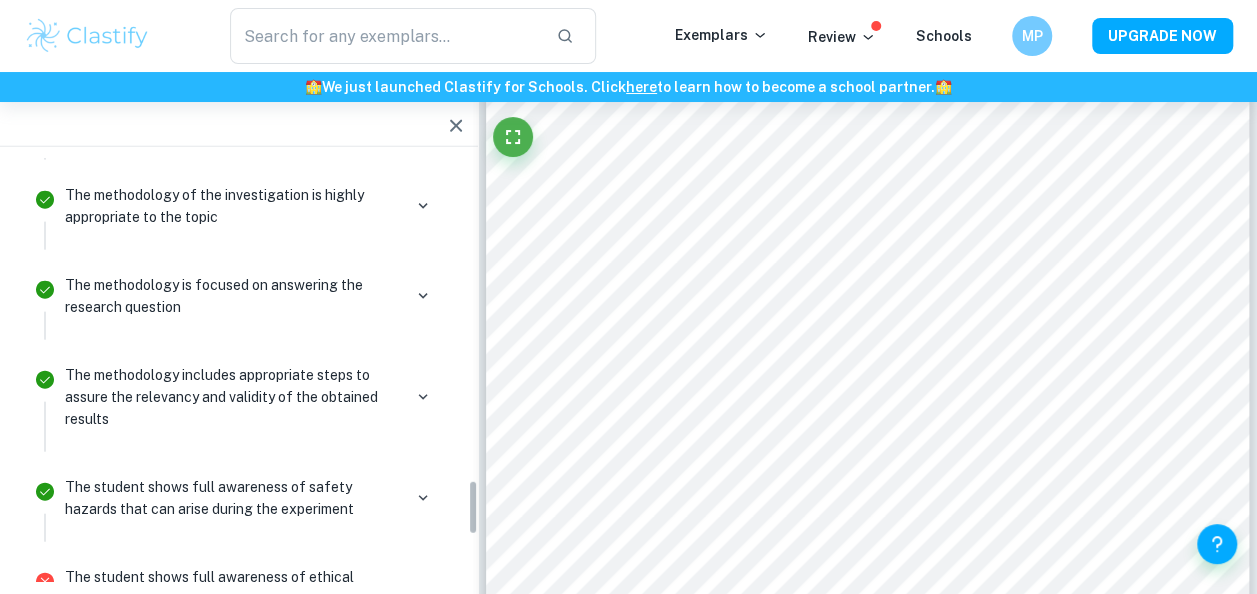 scroll, scrollTop: 2542, scrollLeft: 0, axis: vertical 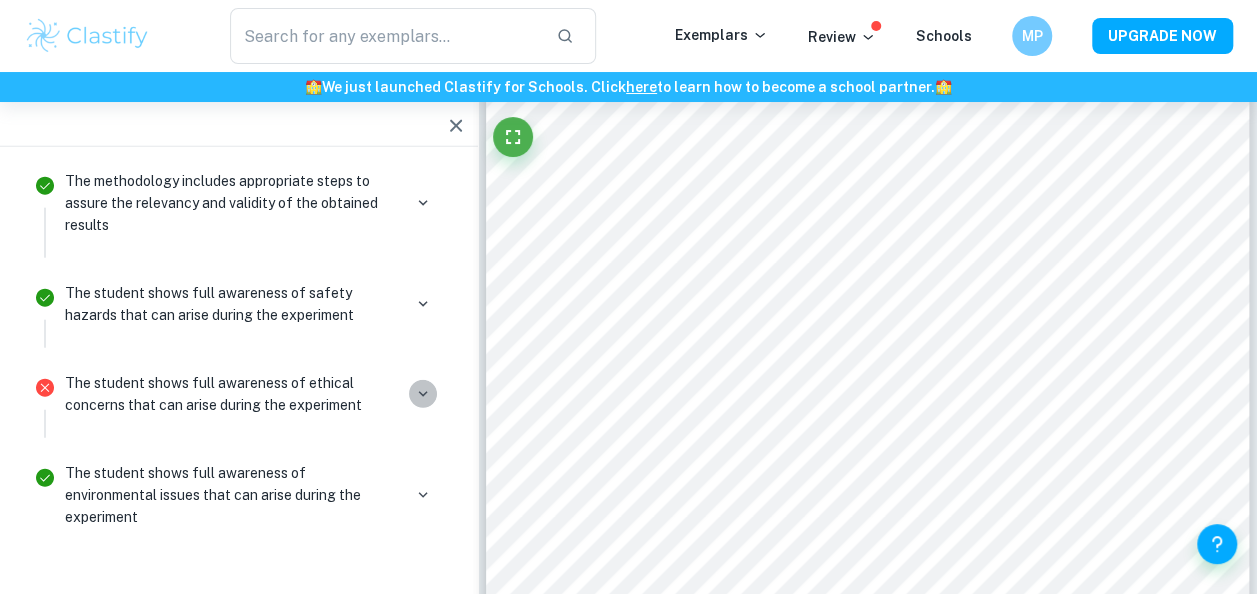 click 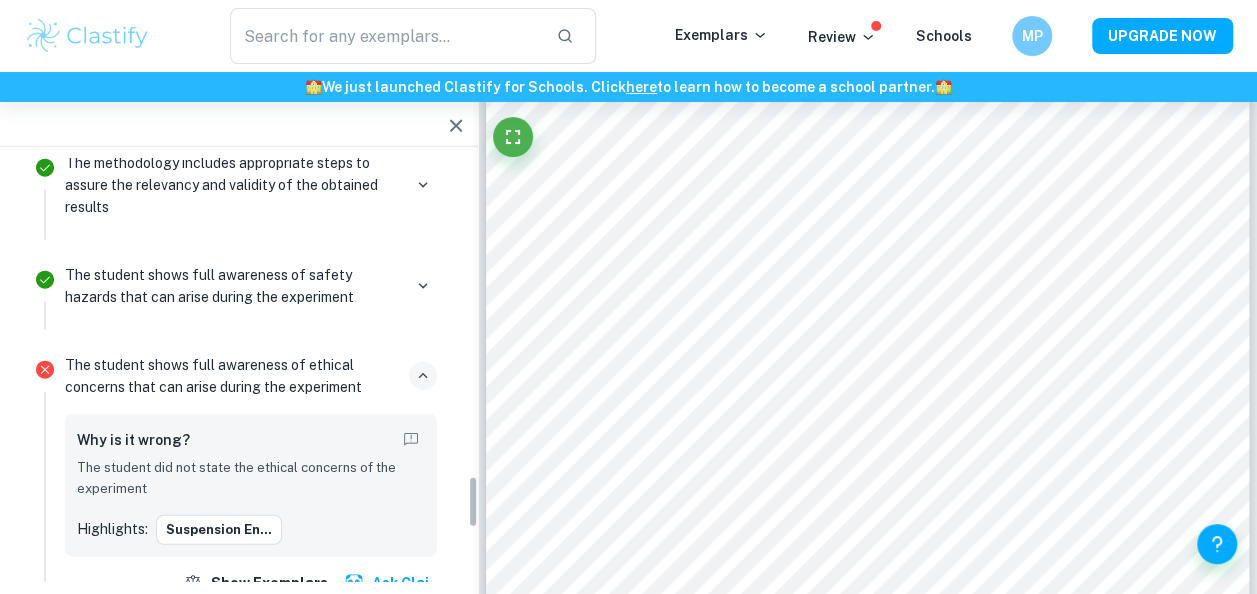 scroll, scrollTop: 2568, scrollLeft: 0, axis: vertical 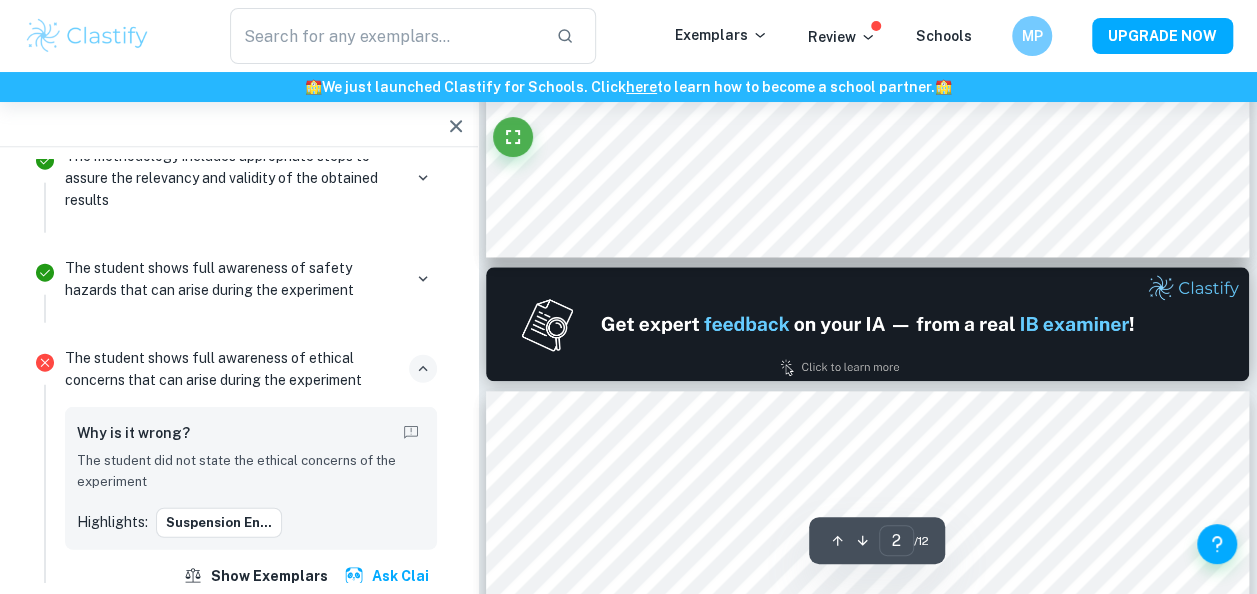 type on "1" 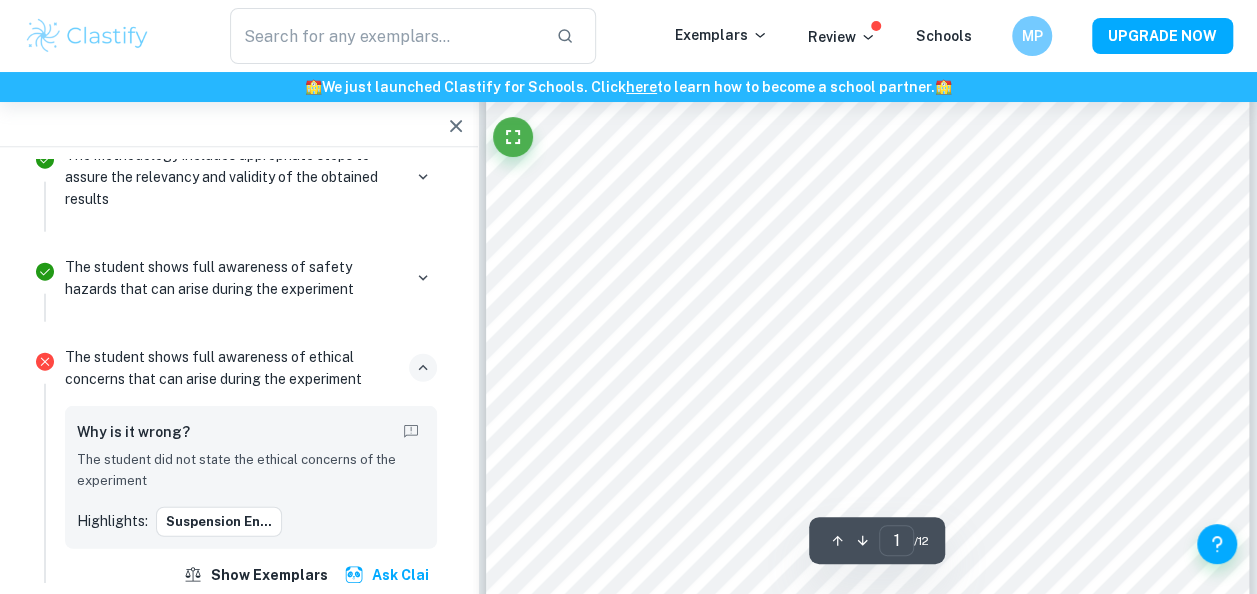 scroll, scrollTop: 44, scrollLeft: 0, axis: vertical 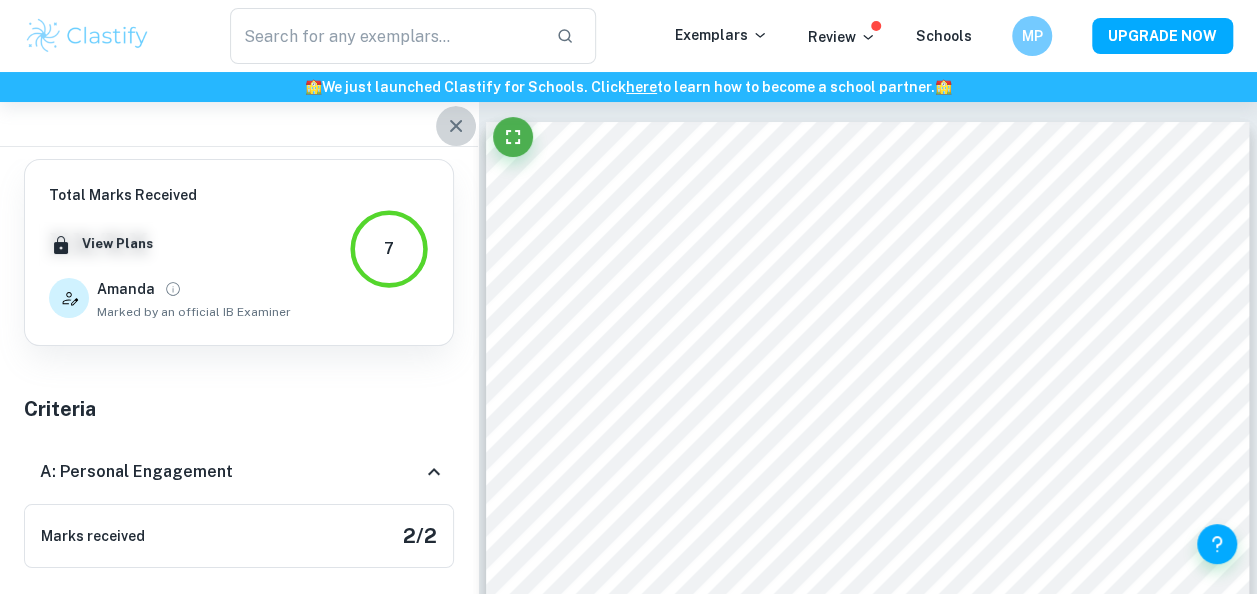 click 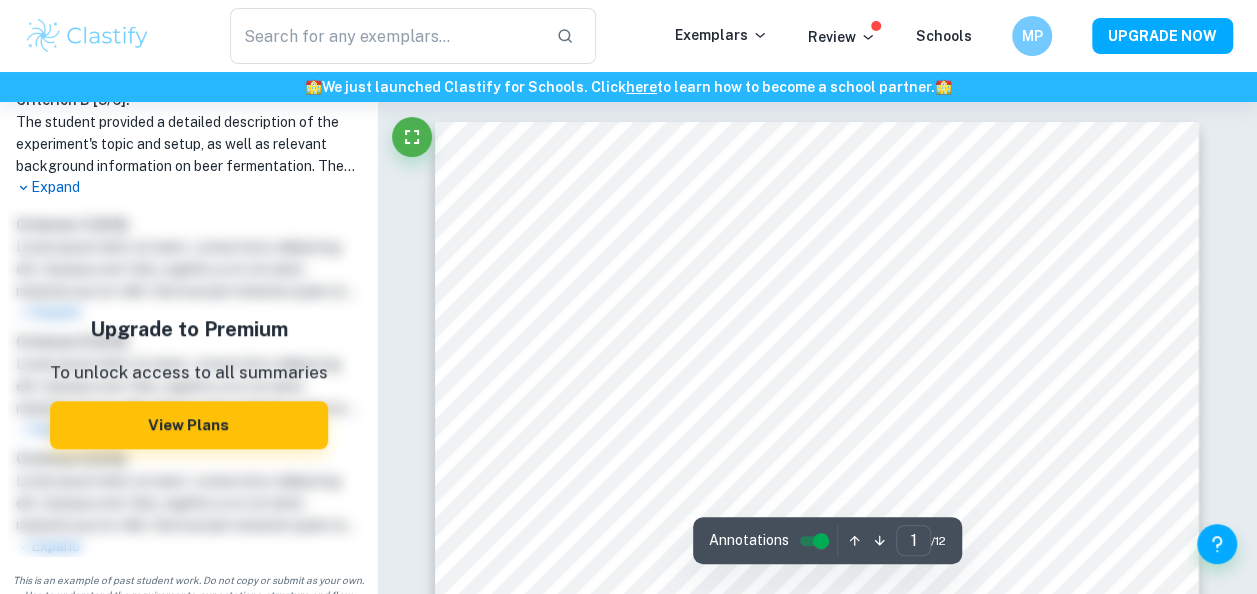 scroll, scrollTop: 704, scrollLeft: 0, axis: vertical 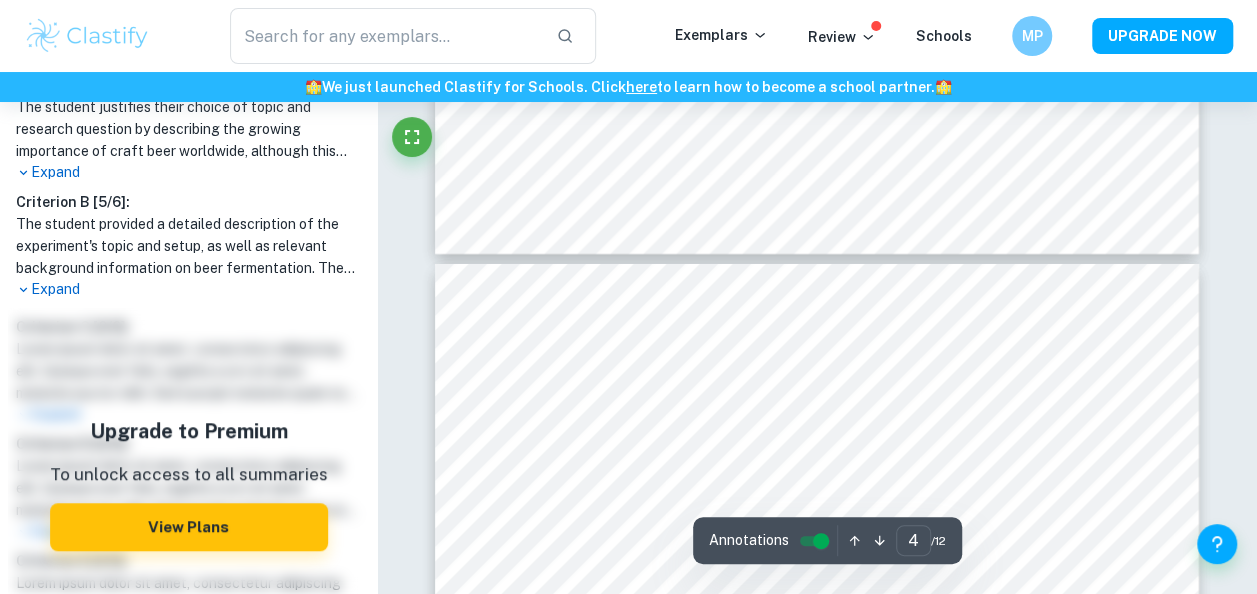 type on "3" 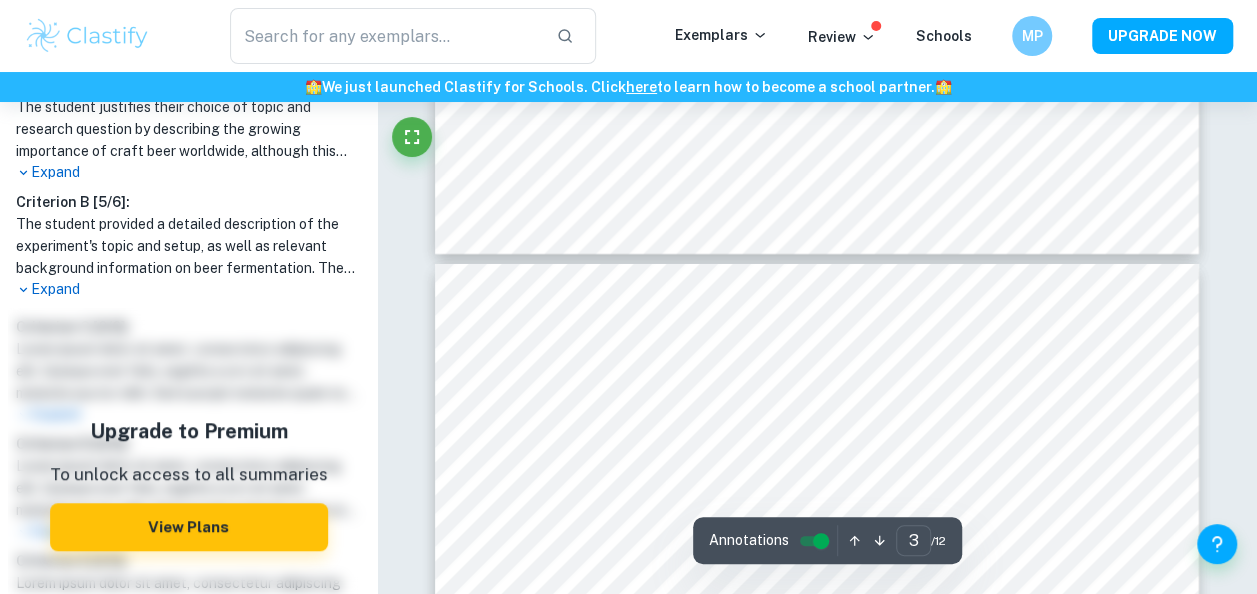 scroll, scrollTop: 2988, scrollLeft: 0, axis: vertical 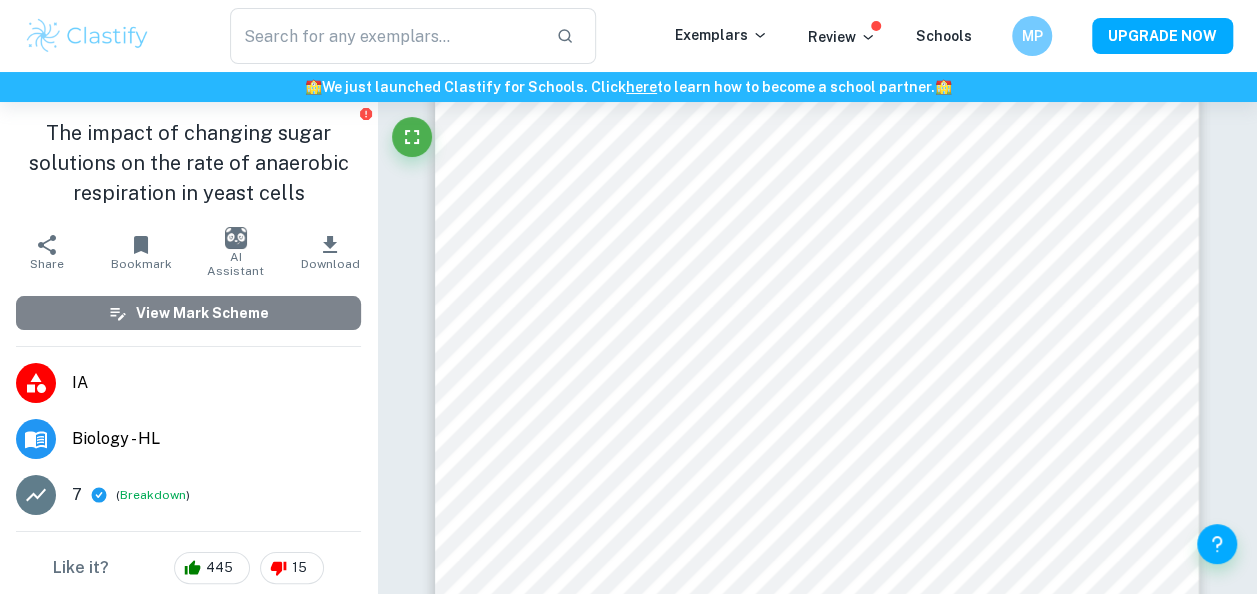 click on "View Mark Scheme" at bounding box center [202, 313] 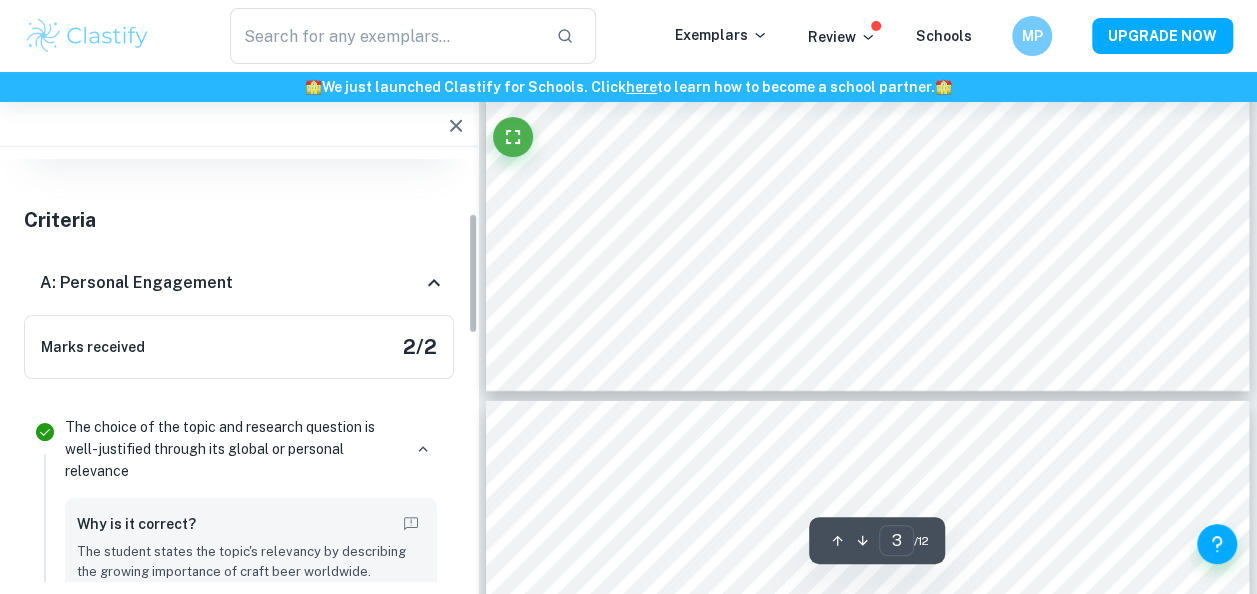 scroll, scrollTop: 190, scrollLeft: 0, axis: vertical 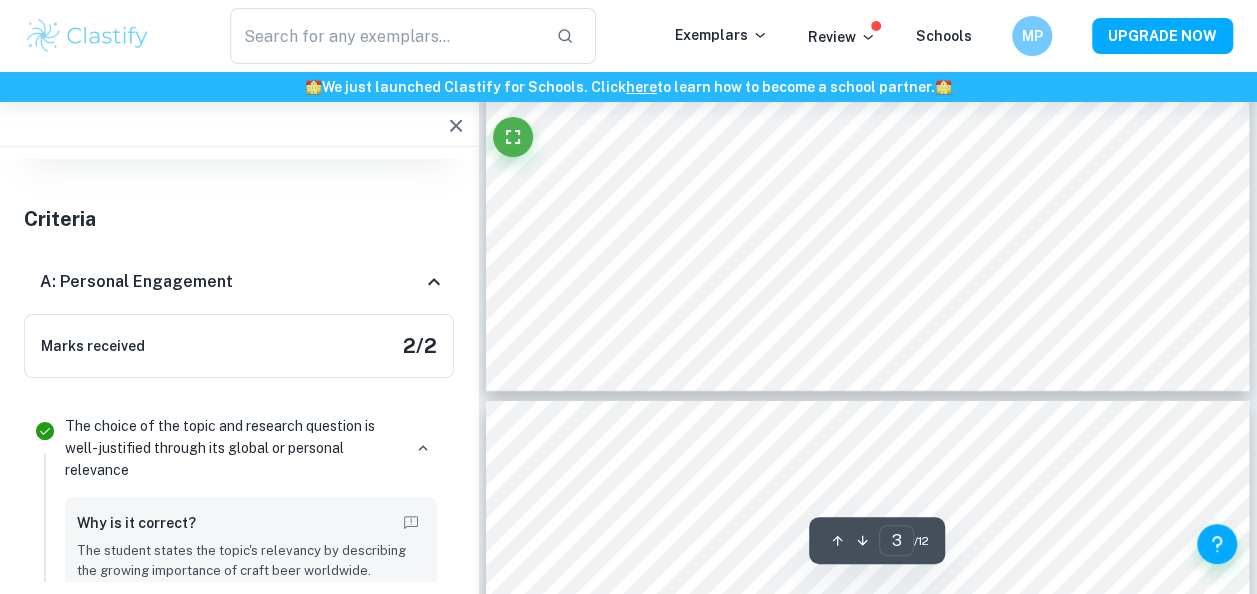 click 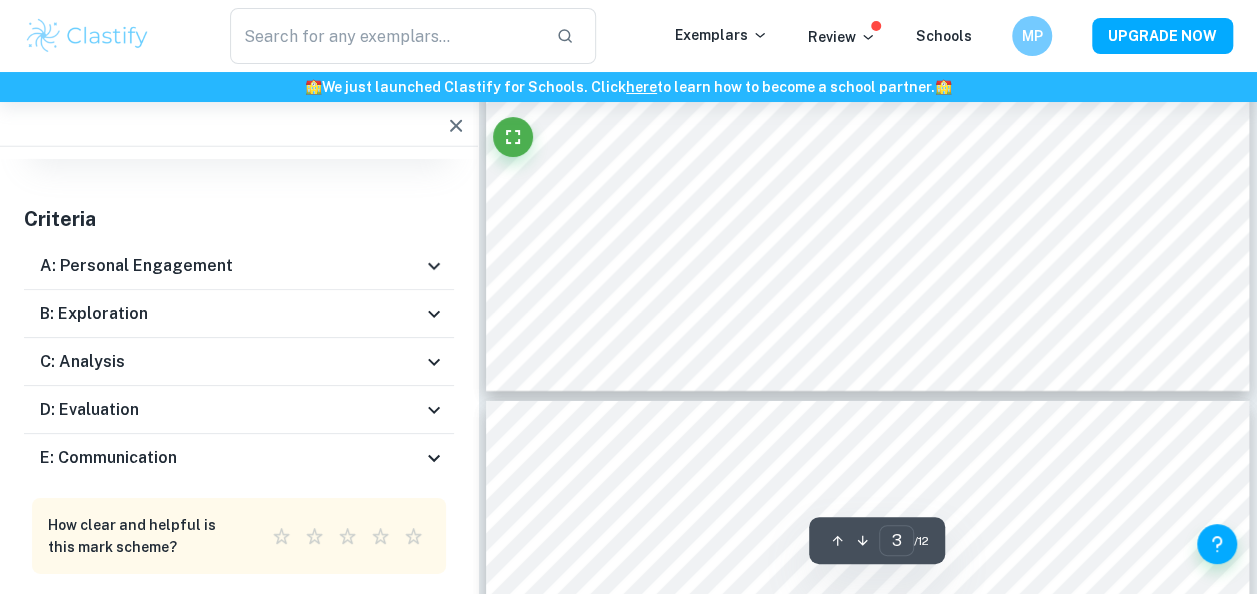 click on "A: Personal Engagement" at bounding box center (239, 266) 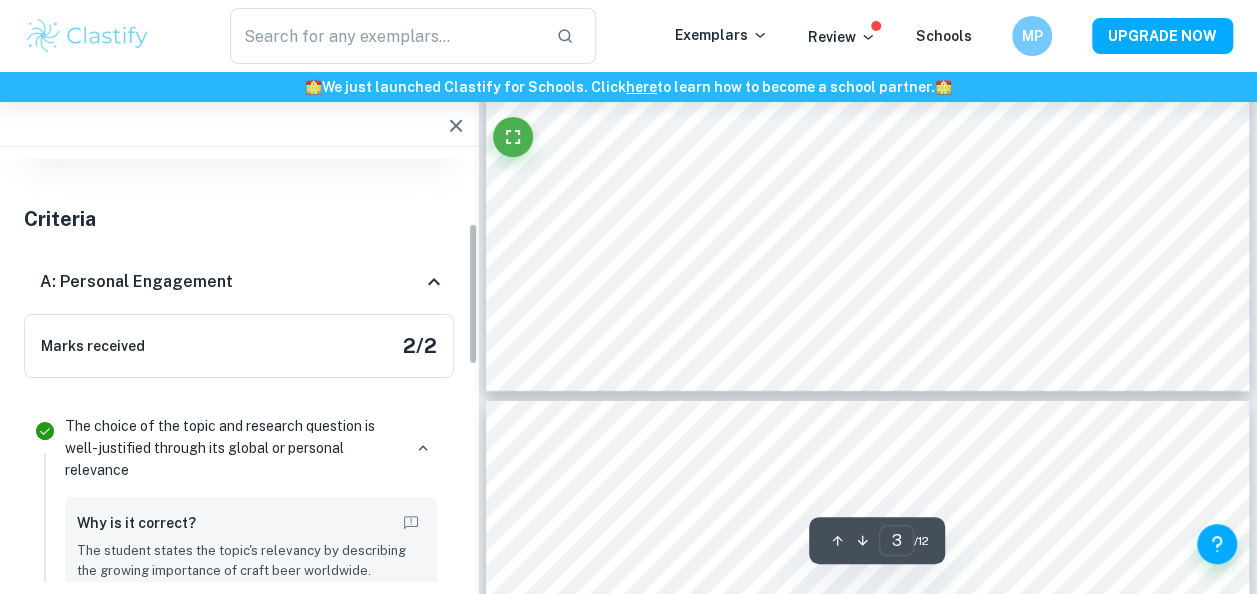 scroll, scrollTop: 190, scrollLeft: 0, axis: vertical 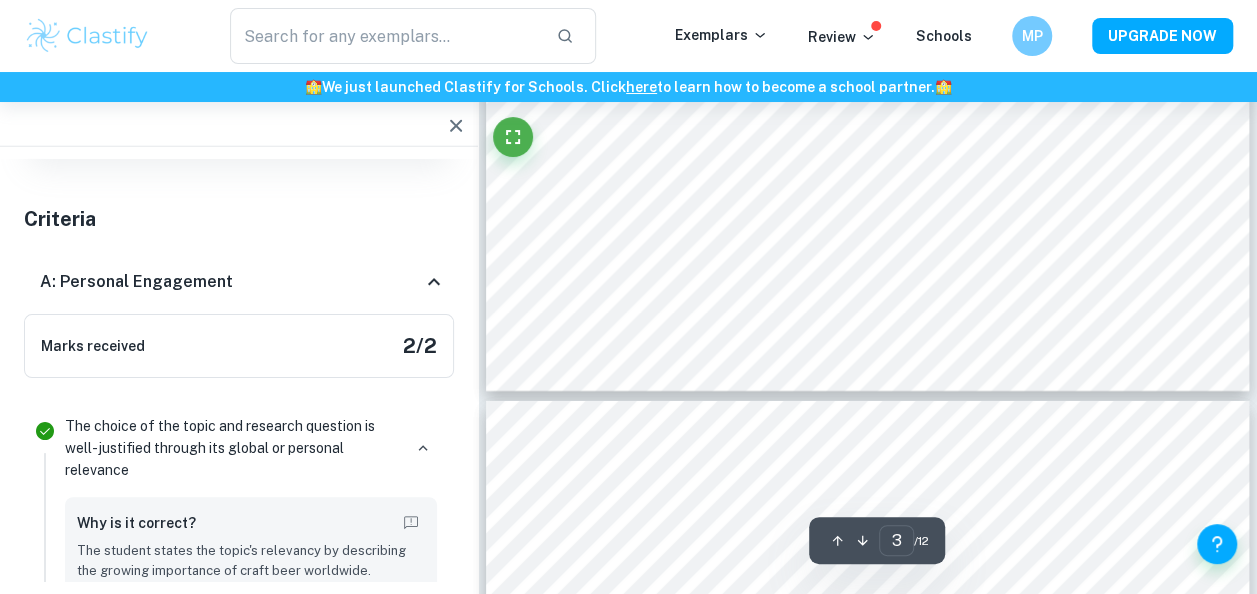 click 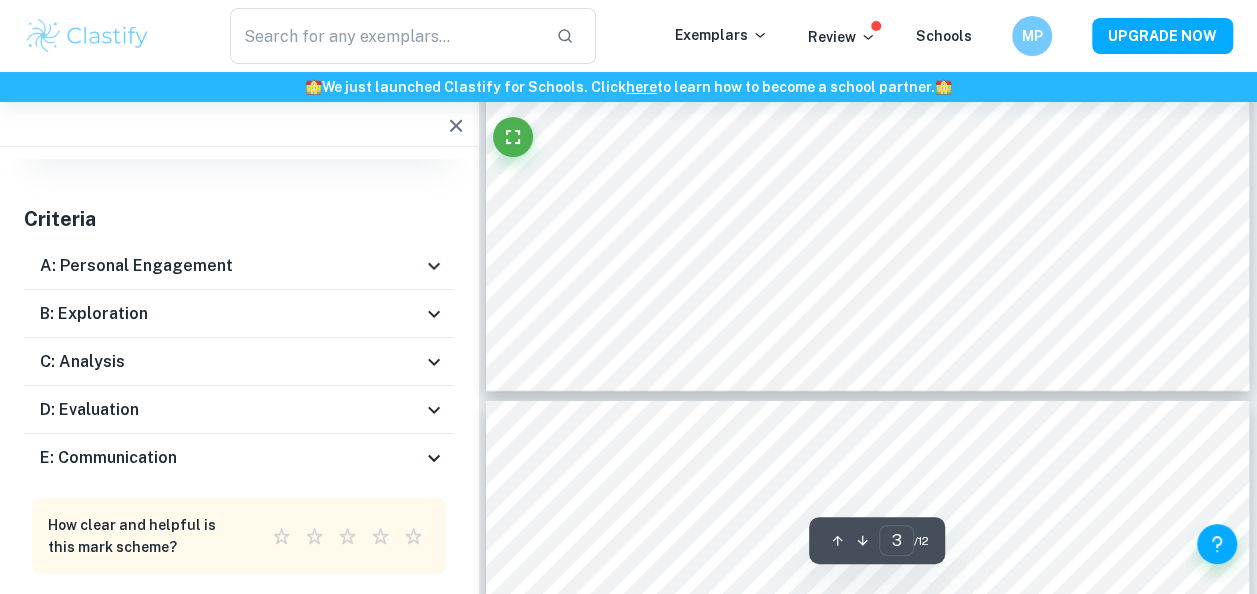 click on "B: Exploration" at bounding box center (231, 314) 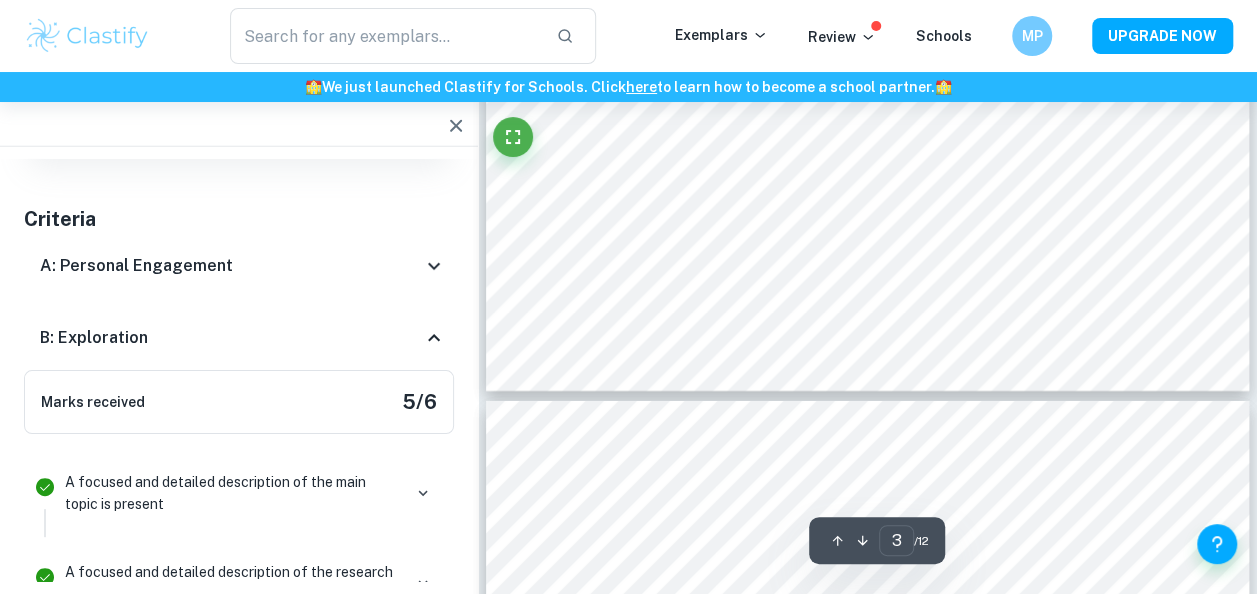 click on "B: Exploration" at bounding box center (239, 338) 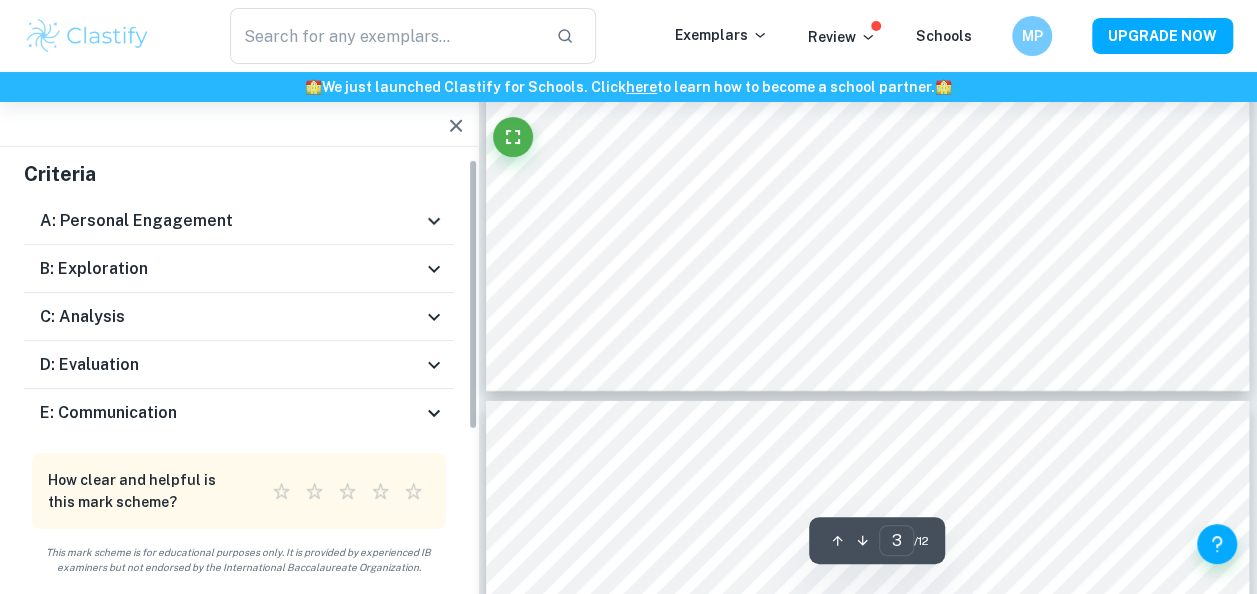 scroll, scrollTop: 0, scrollLeft: 0, axis: both 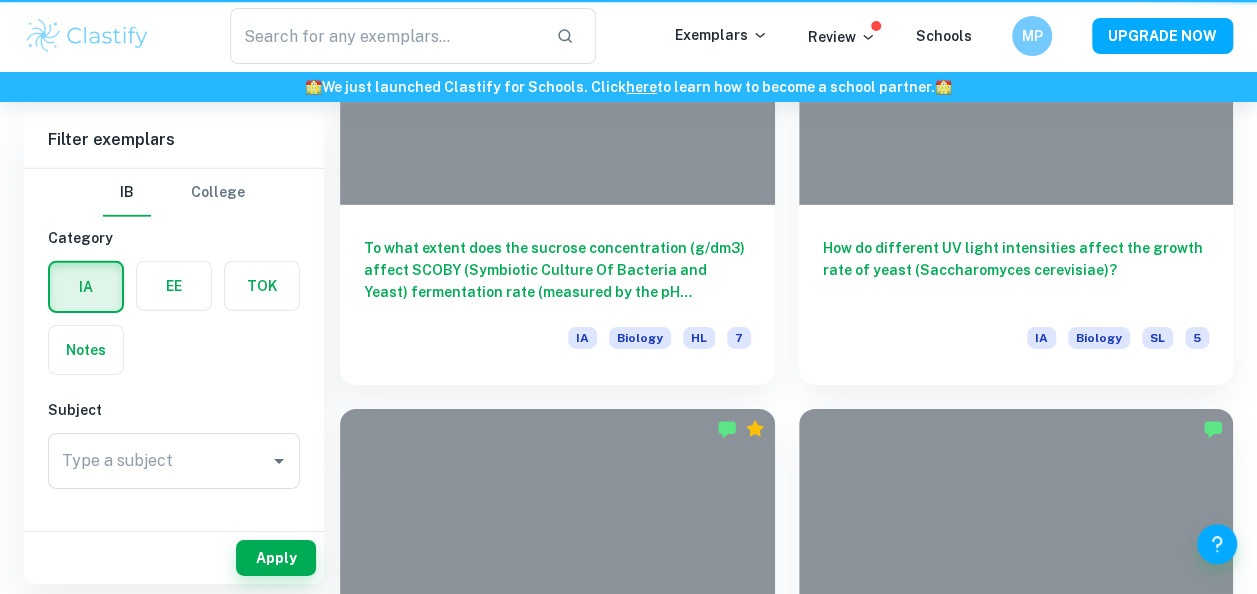 type on "yeast" 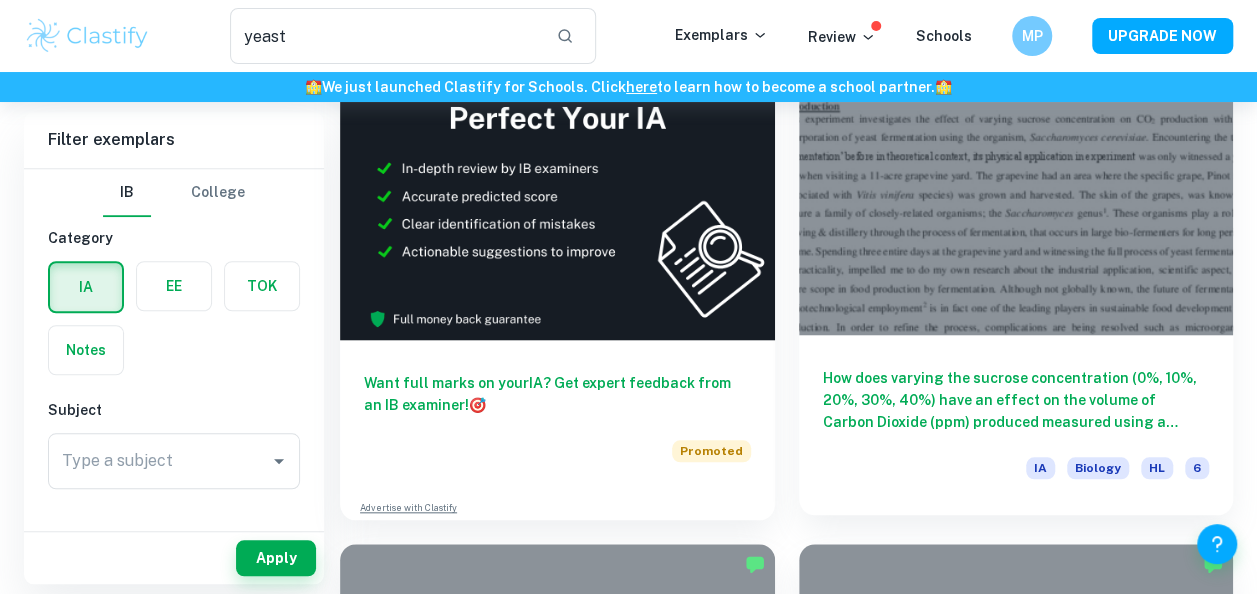 scroll, scrollTop: 728, scrollLeft: 0, axis: vertical 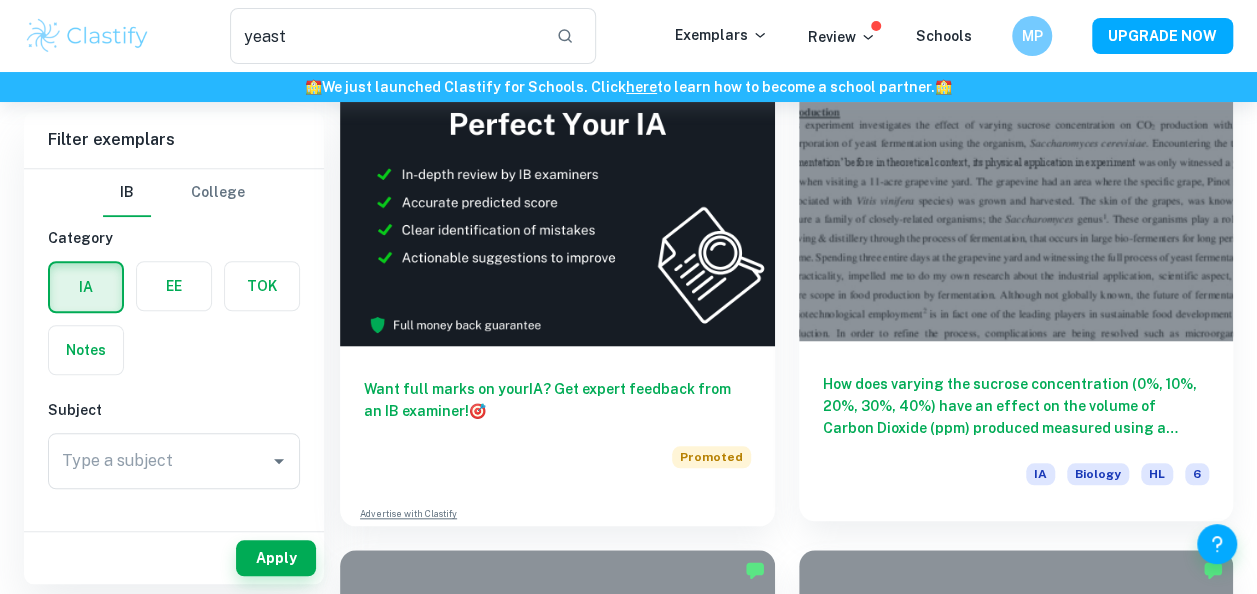 click on "How does varying the sucrose concentration (0%, 10%, 20%, 30%, 40%) have an effect on the volume of Carbon Dioxide (ppm) produced measured using a Vernier CO2 sensor during yeast fermentation of Sucrose (C12H22O11) by Brewer’s Yeast (Saccharomyces cerevisiae) over a period of 8 minutes?" at bounding box center [1016, 406] 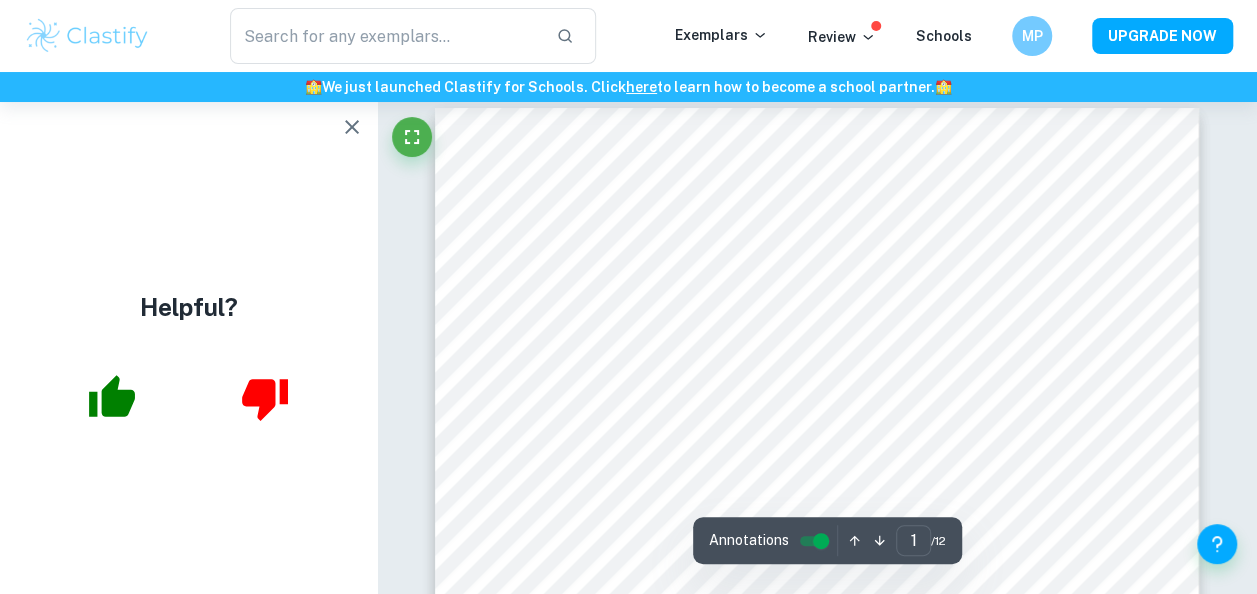 scroll, scrollTop: 0, scrollLeft: 0, axis: both 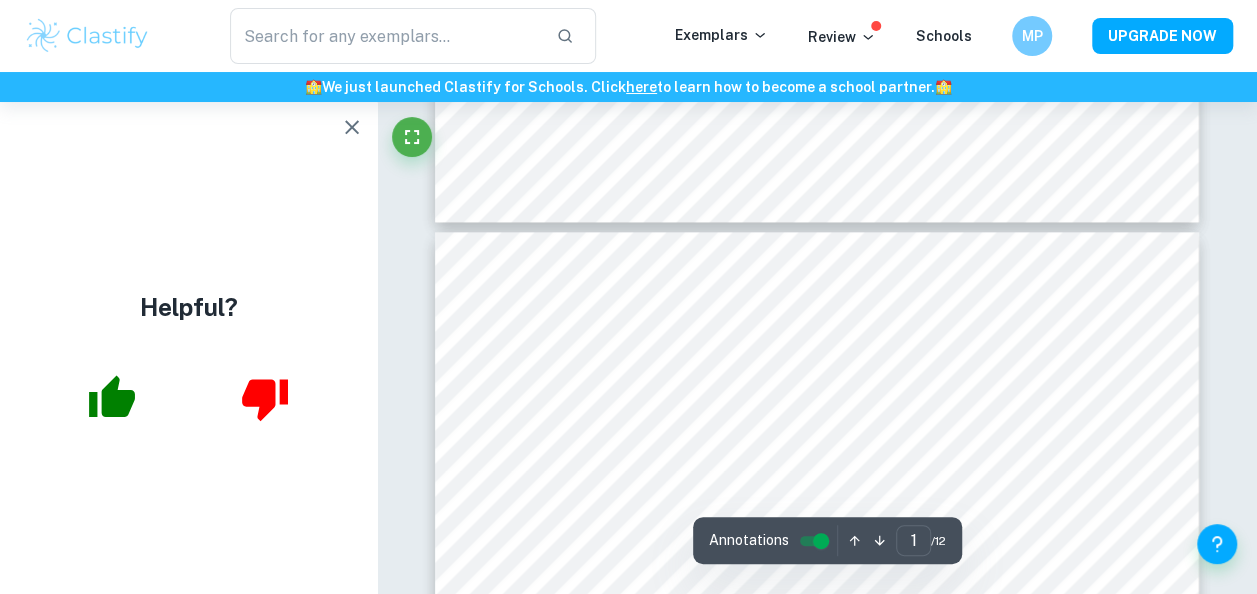 type on "2" 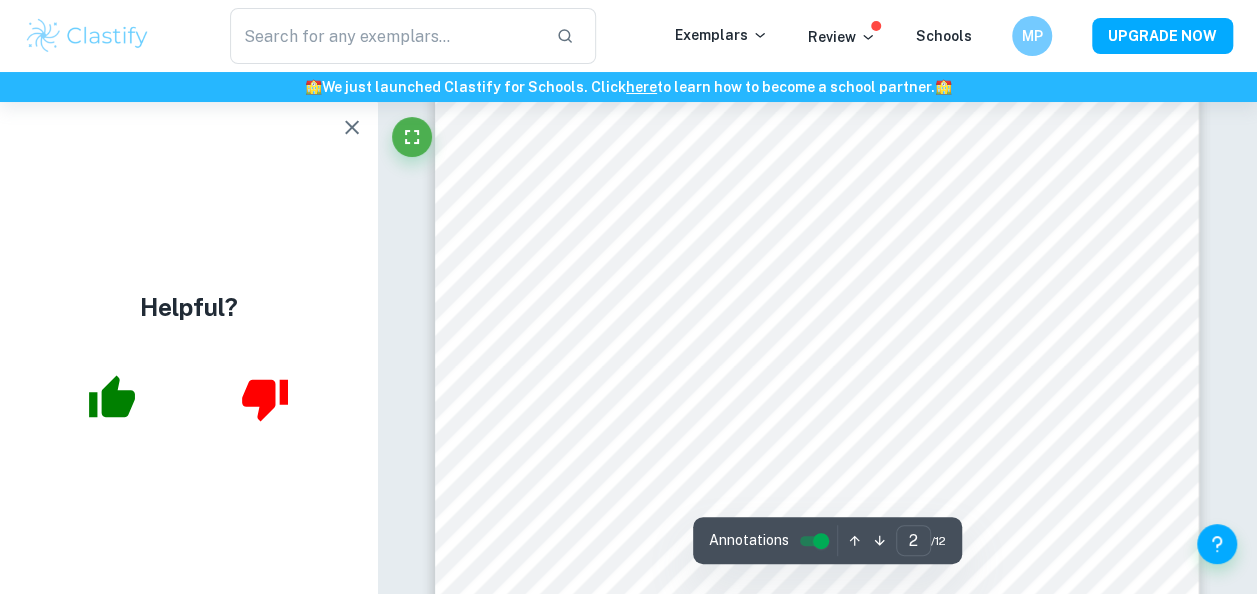 scroll, scrollTop: 1466, scrollLeft: 0, axis: vertical 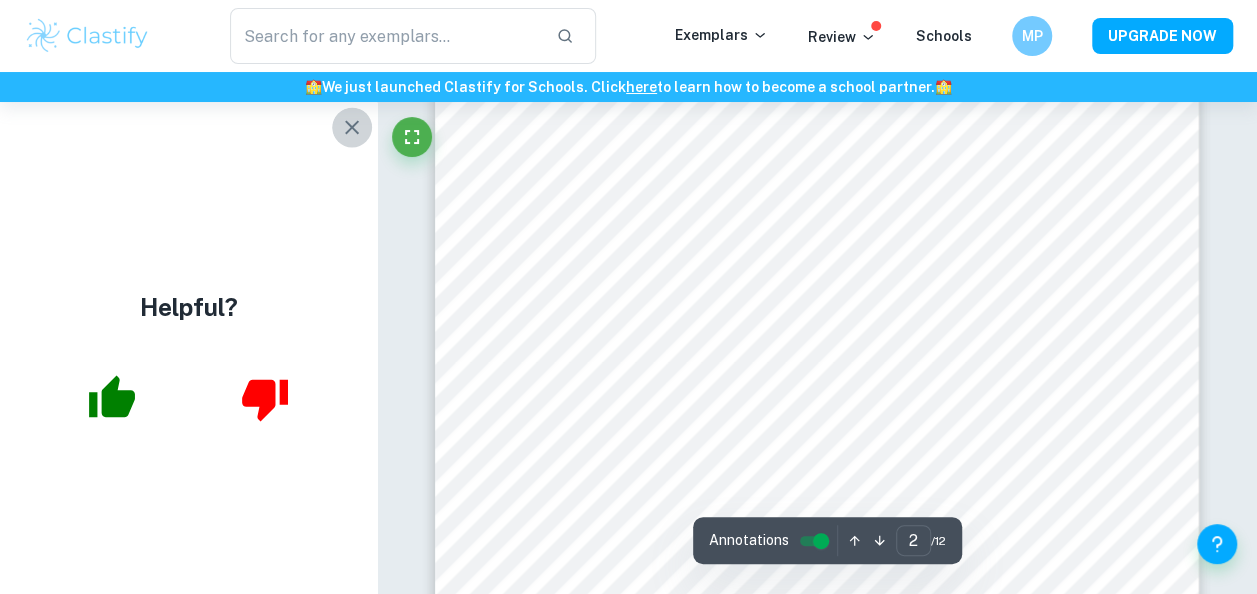 click 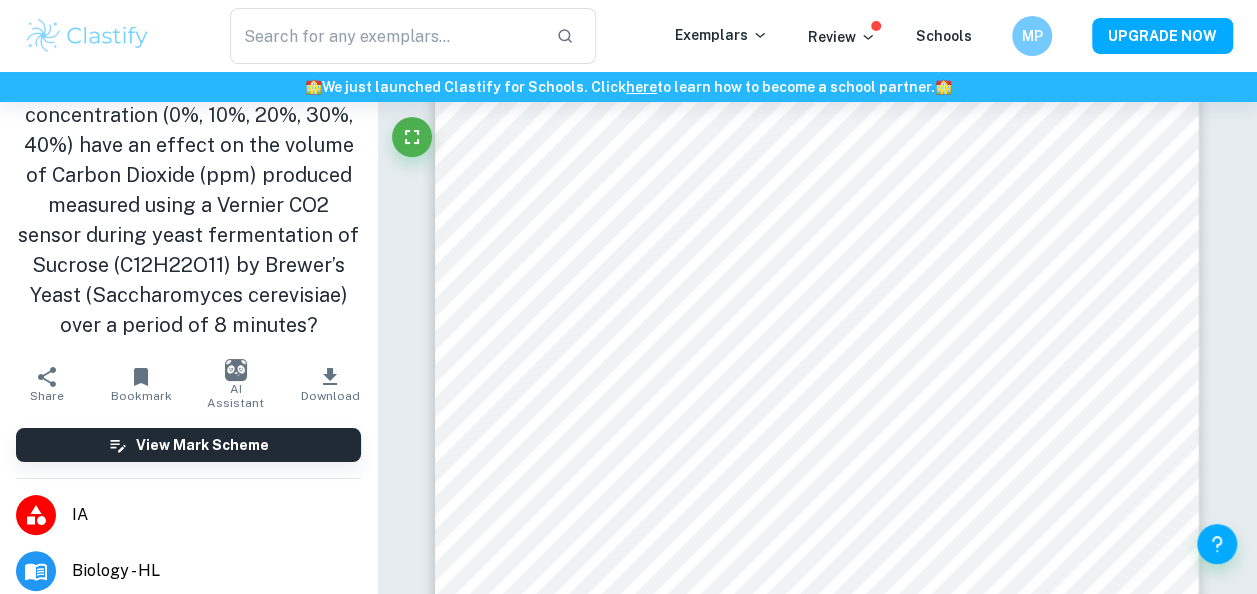 scroll, scrollTop: 0, scrollLeft: 0, axis: both 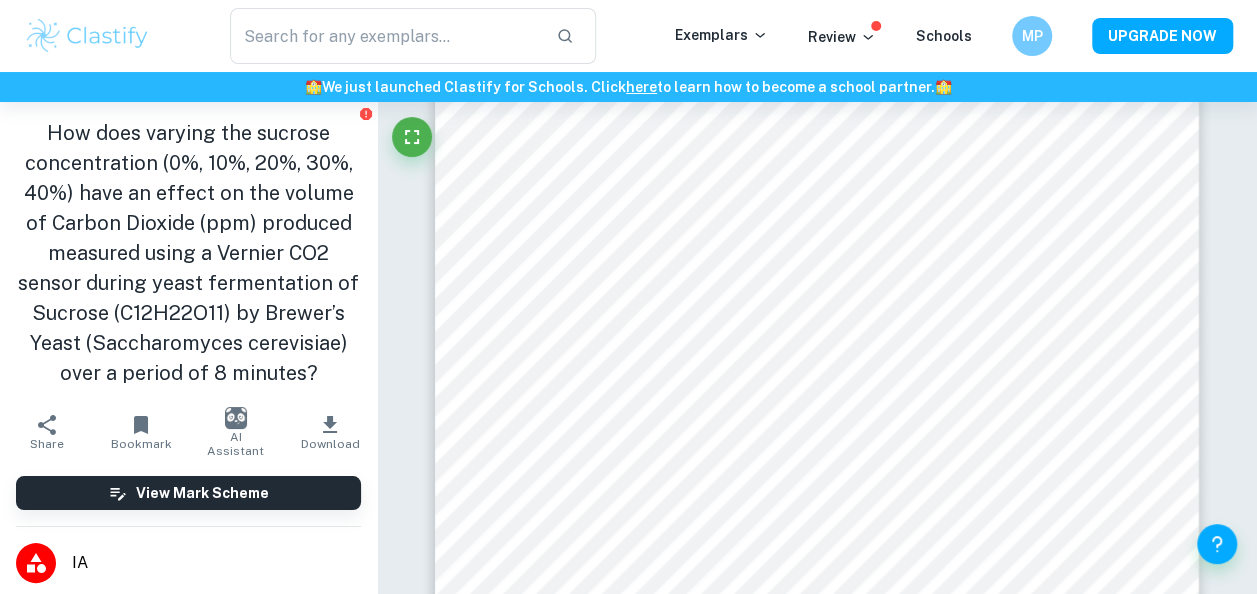 type on "yeast" 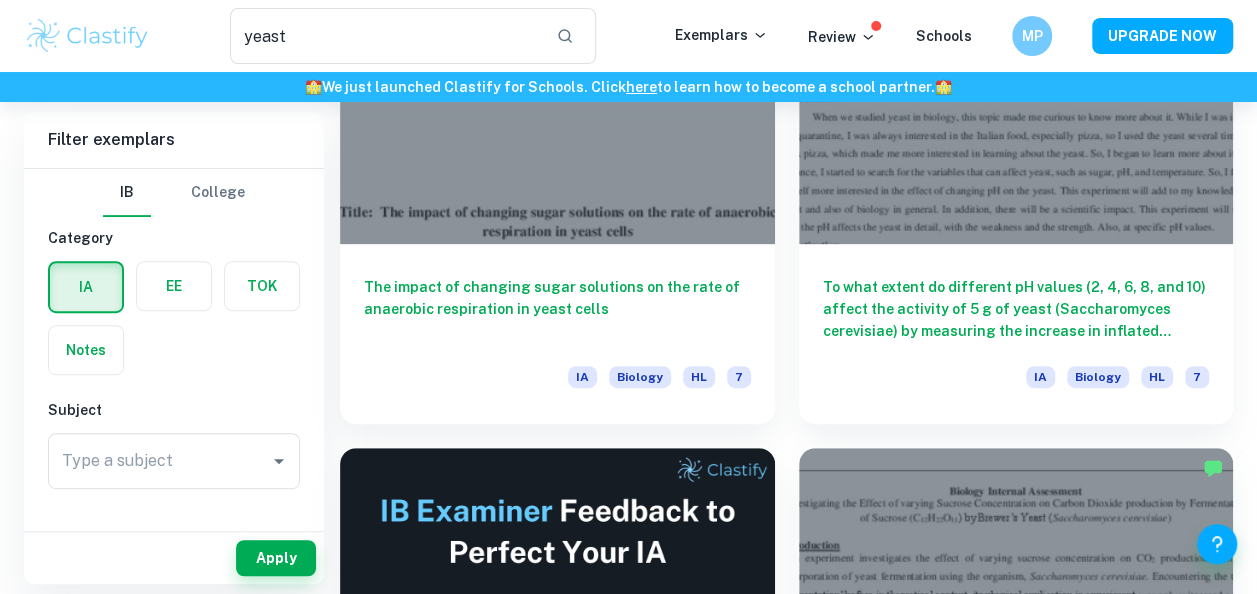 scroll, scrollTop: 191, scrollLeft: 0, axis: vertical 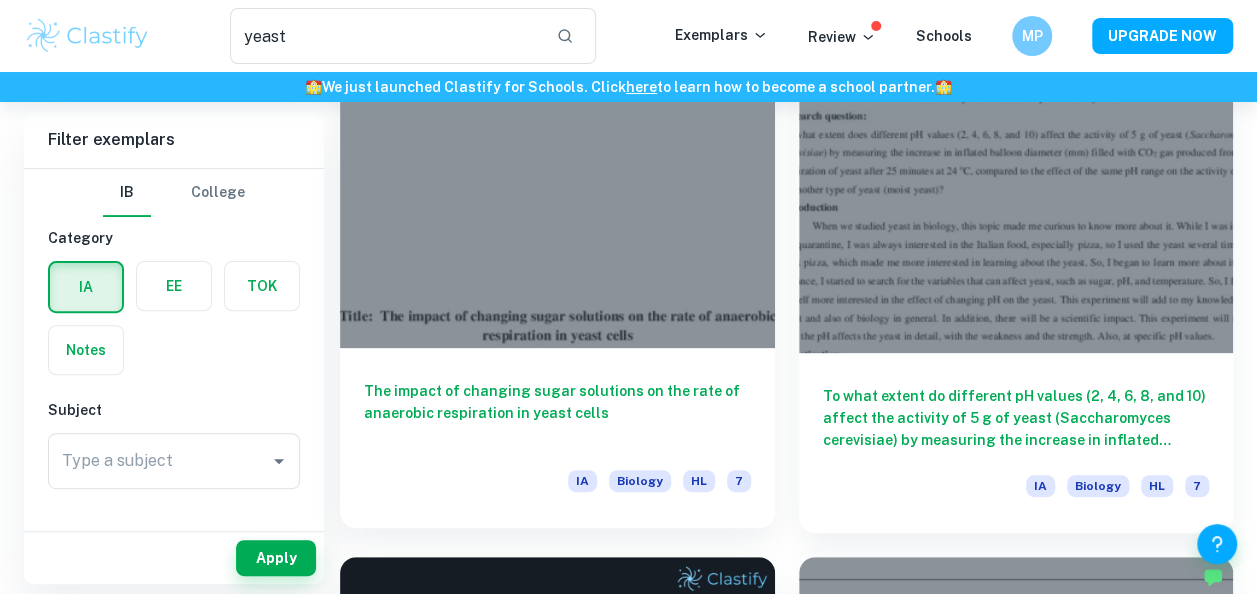 click on "The impact of changing sugar solutions on the rate of anaerobic respiration in yeast cells" at bounding box center (557, 413) 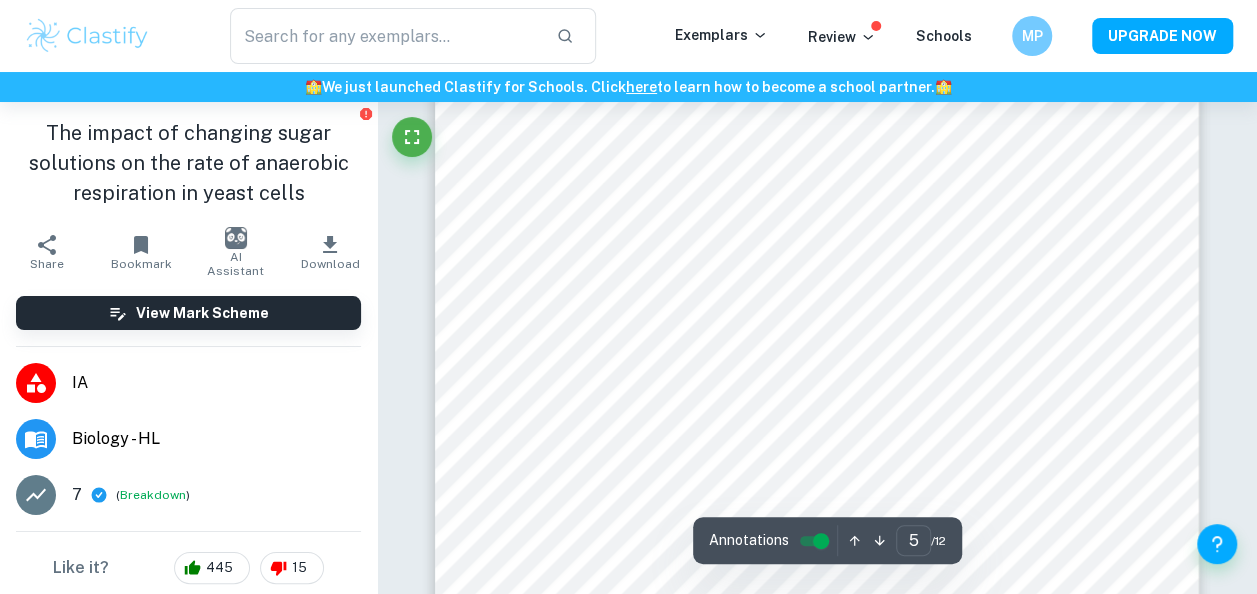 scroll, scrollTop: 5112, scrollLeft: 0, axis: vertical 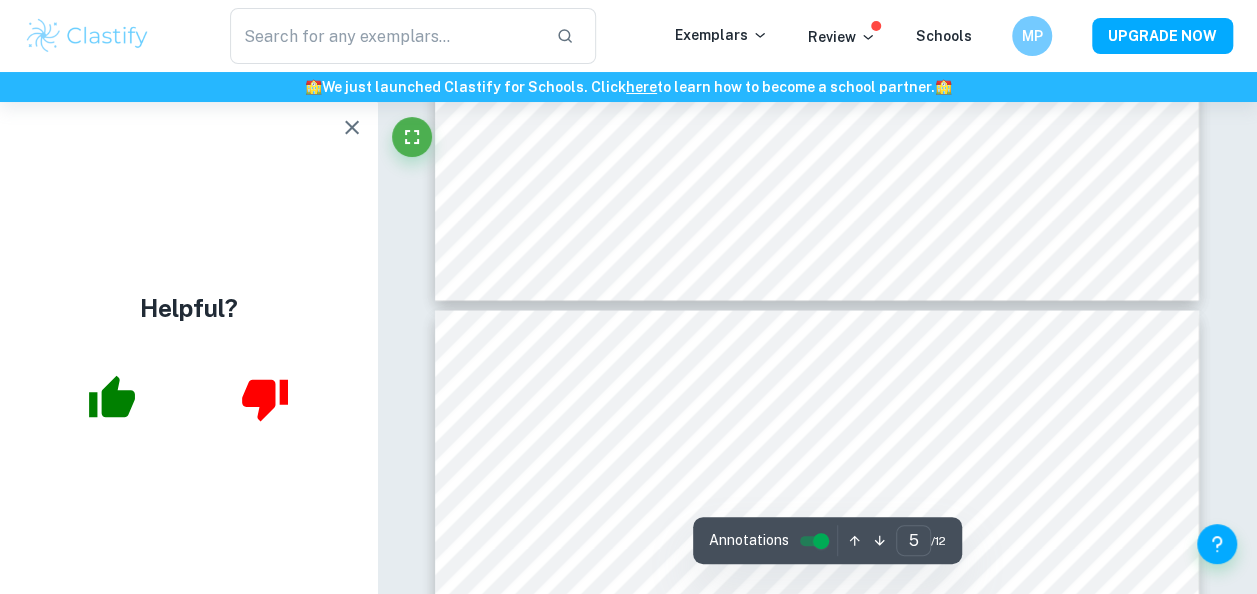 type on "6" 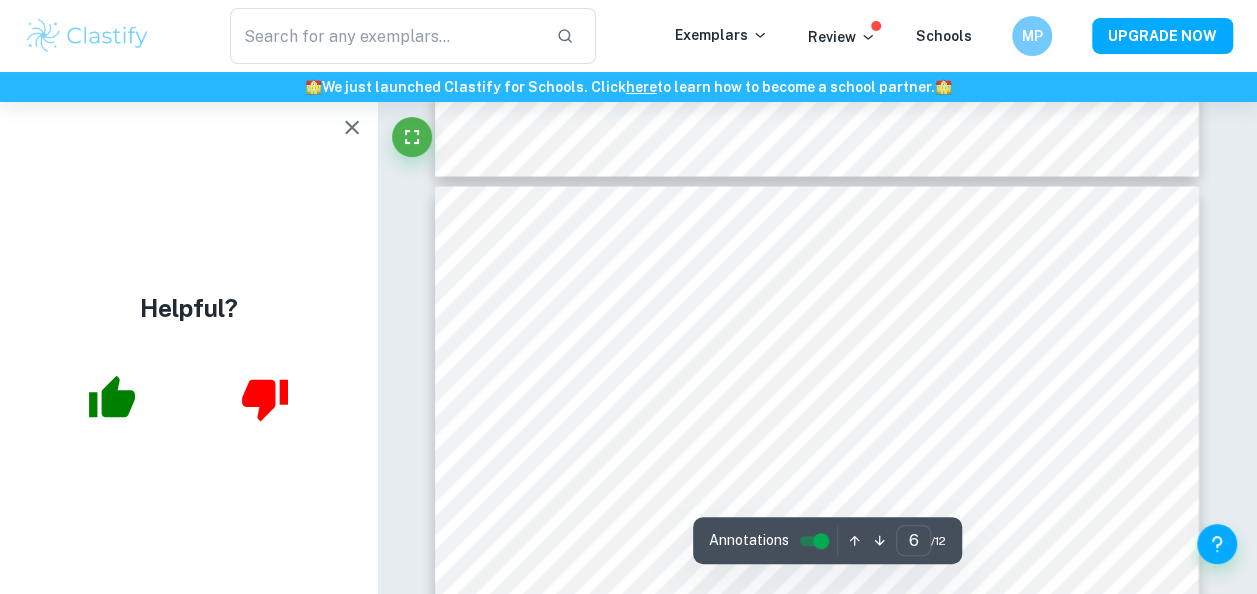 scroll, scrollTop: 5636, scrollLeft: 0, axis: vertical 